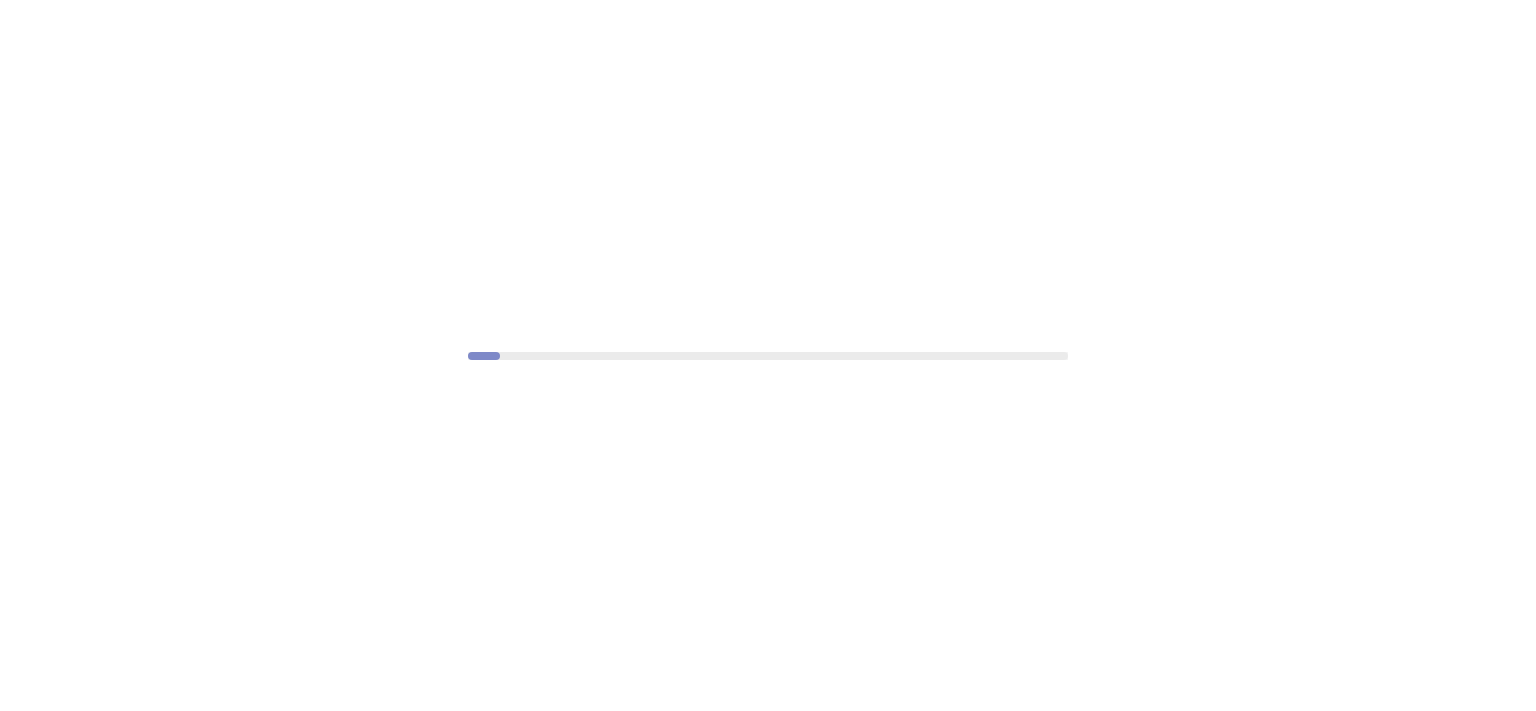 scroll, scrollTop: 0, scrollLeft: 0, axis: both 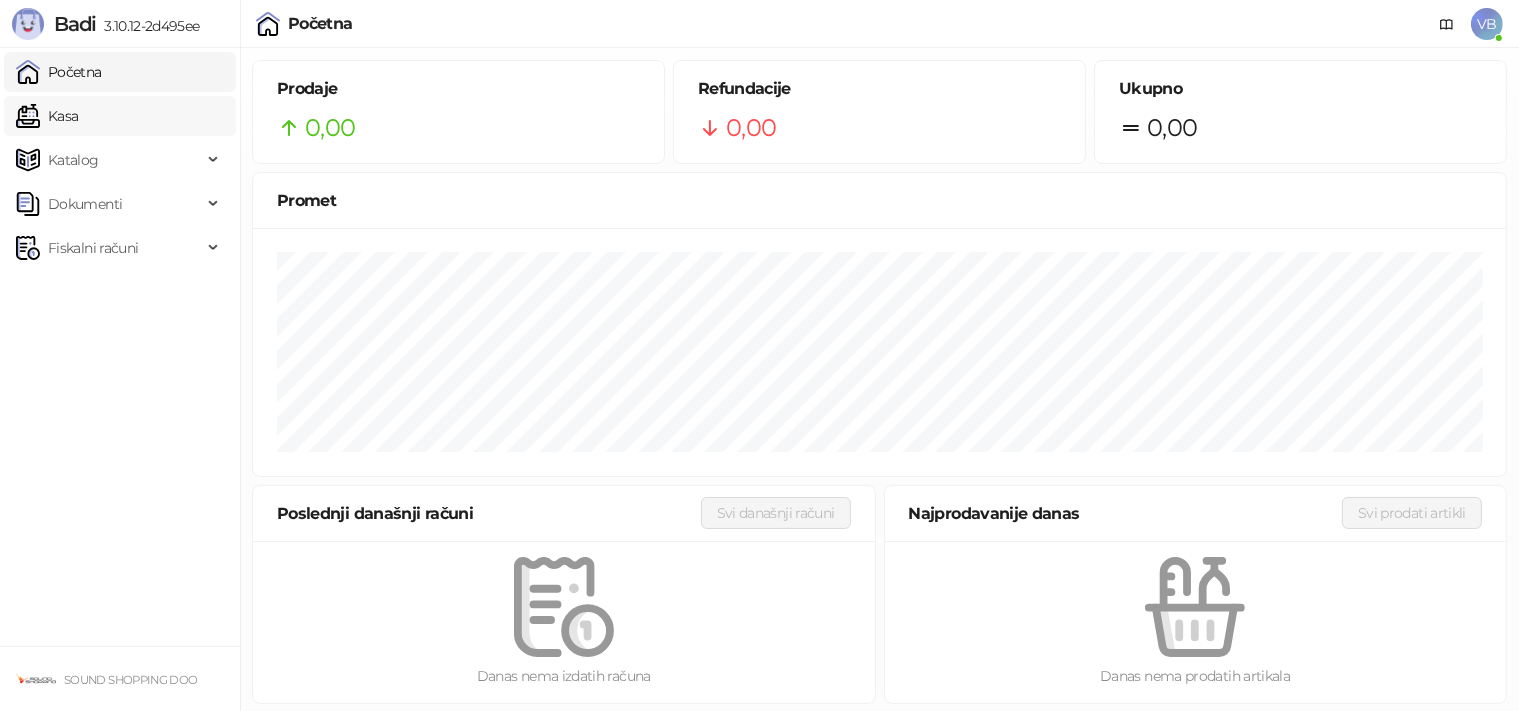 click on "Kasa" at bounding box center (47, 116) 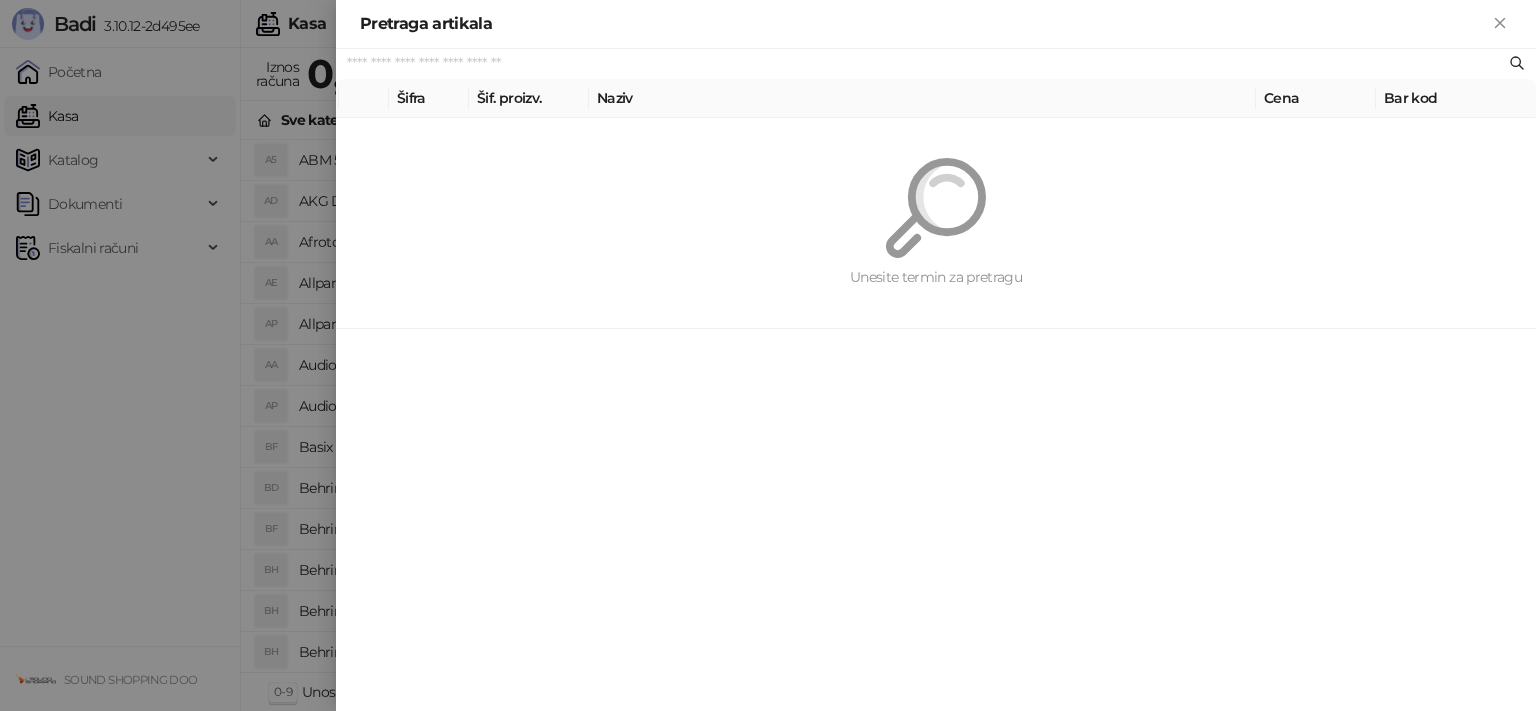 paste on "**********" 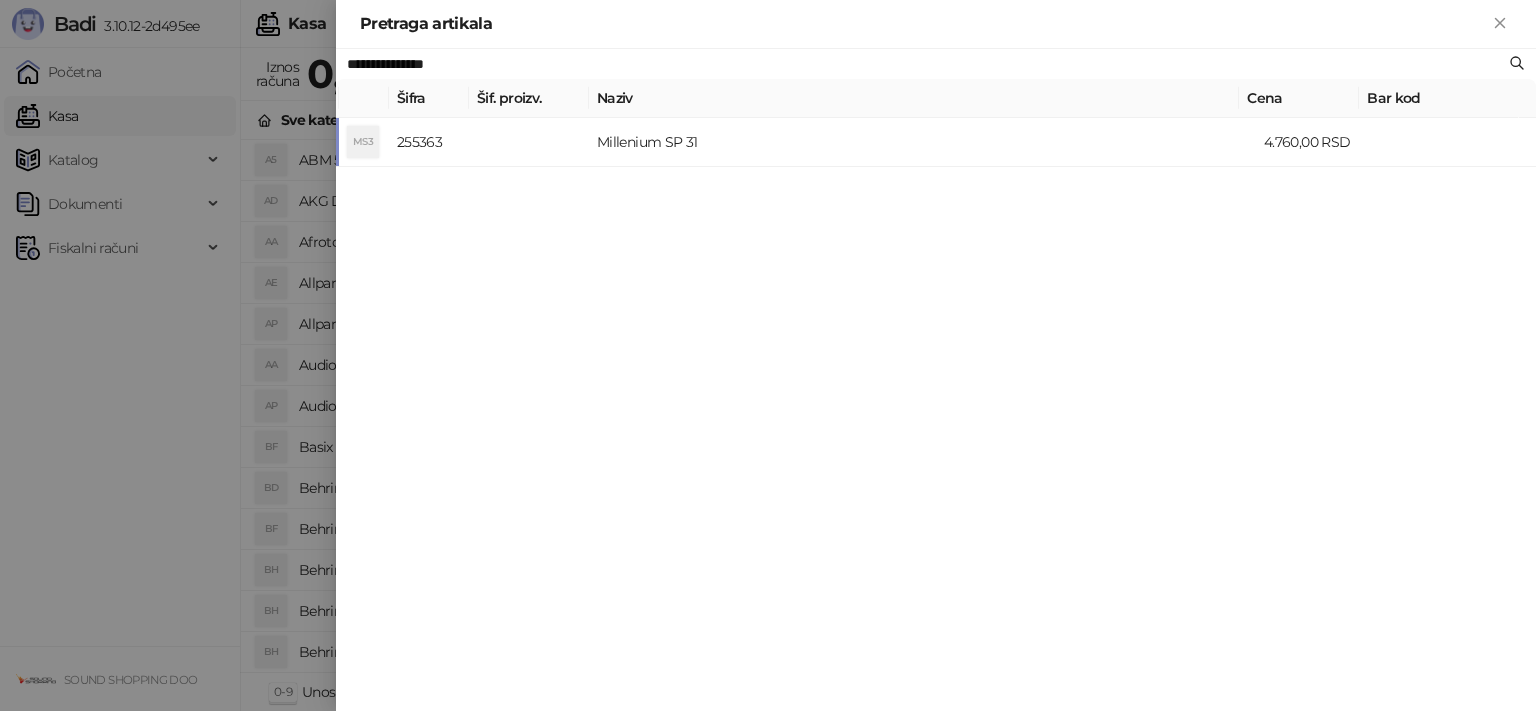 type on "**********" 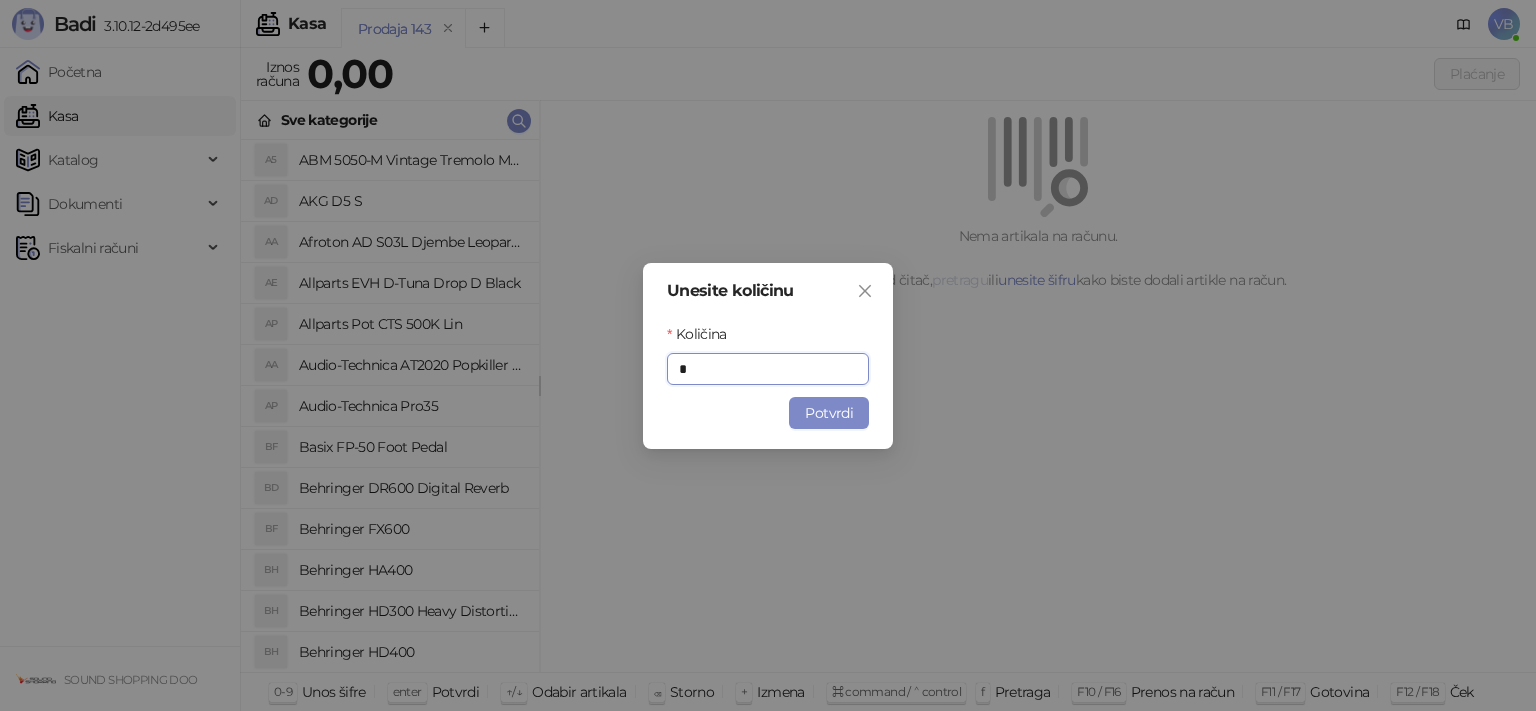 type on "*" 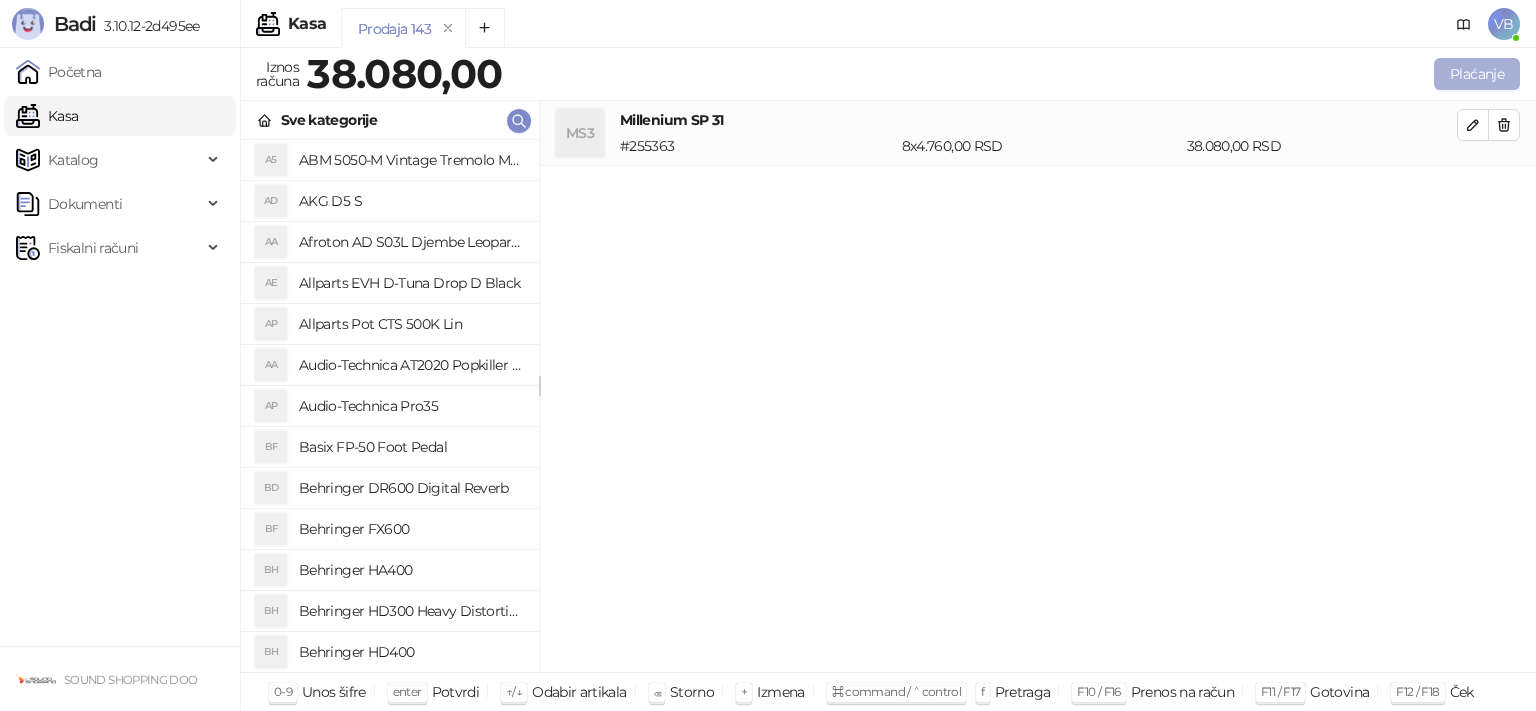 click on "Plaćanje" at bounding box center [1477, 74] 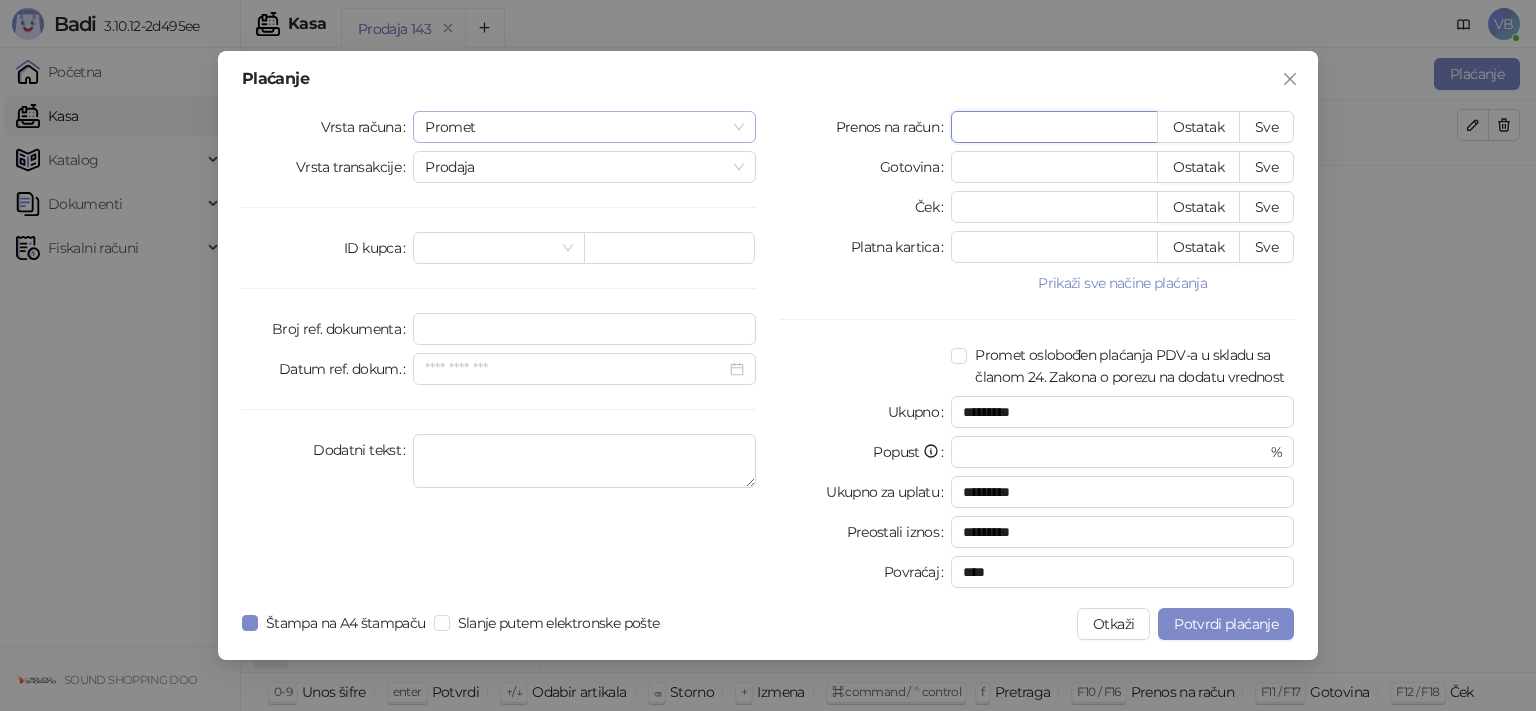 click on "Promet" at bounding box center [584, 127] 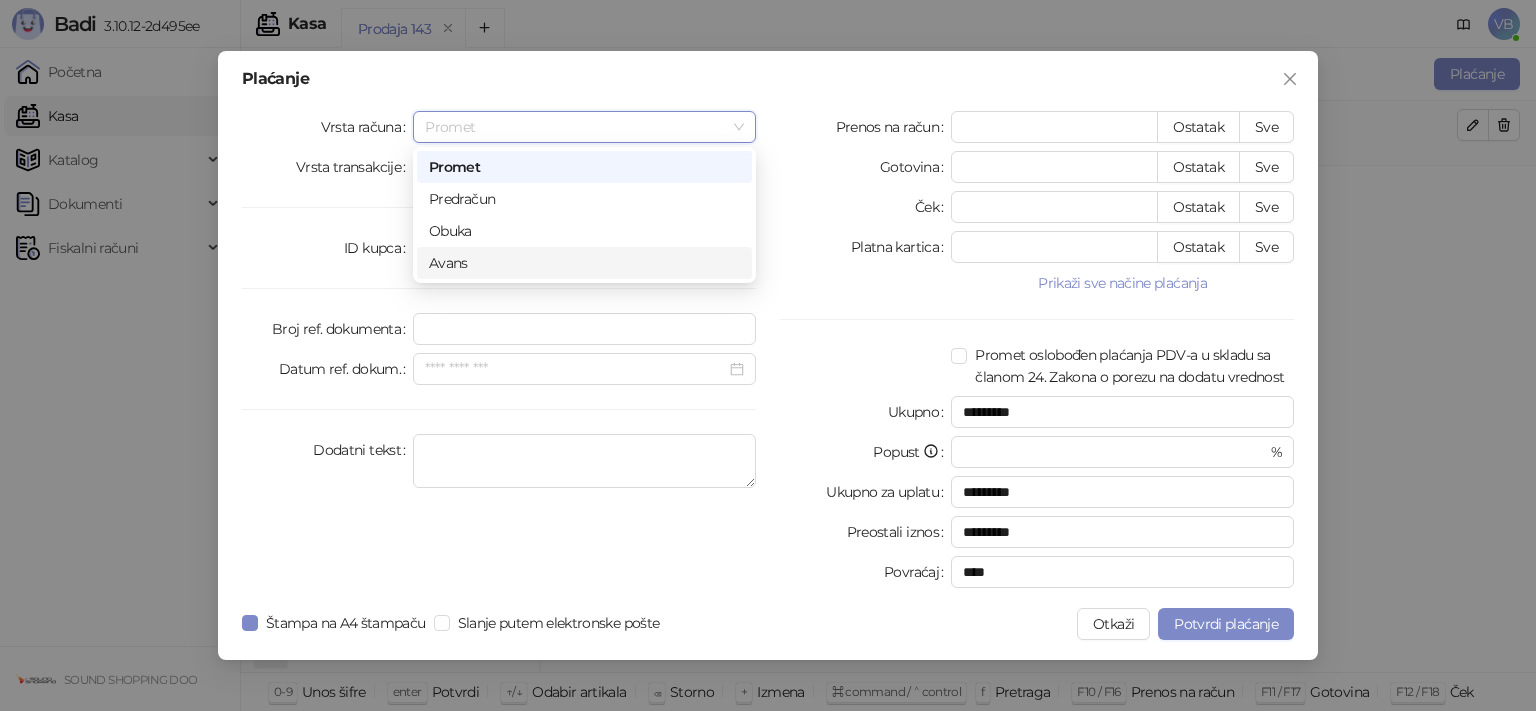 click on "Avans" at bounding box center (584, 263) 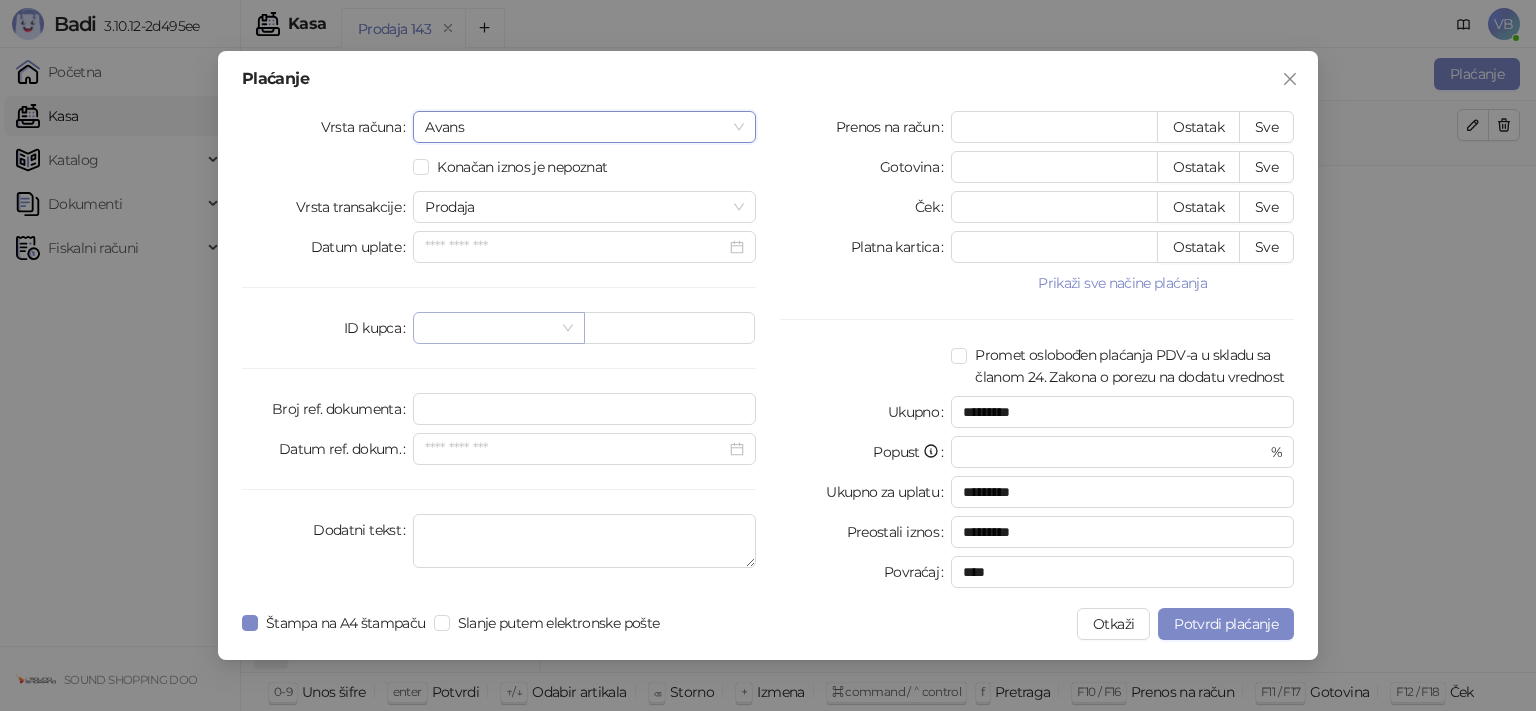 click at bounding box center [498, 328] 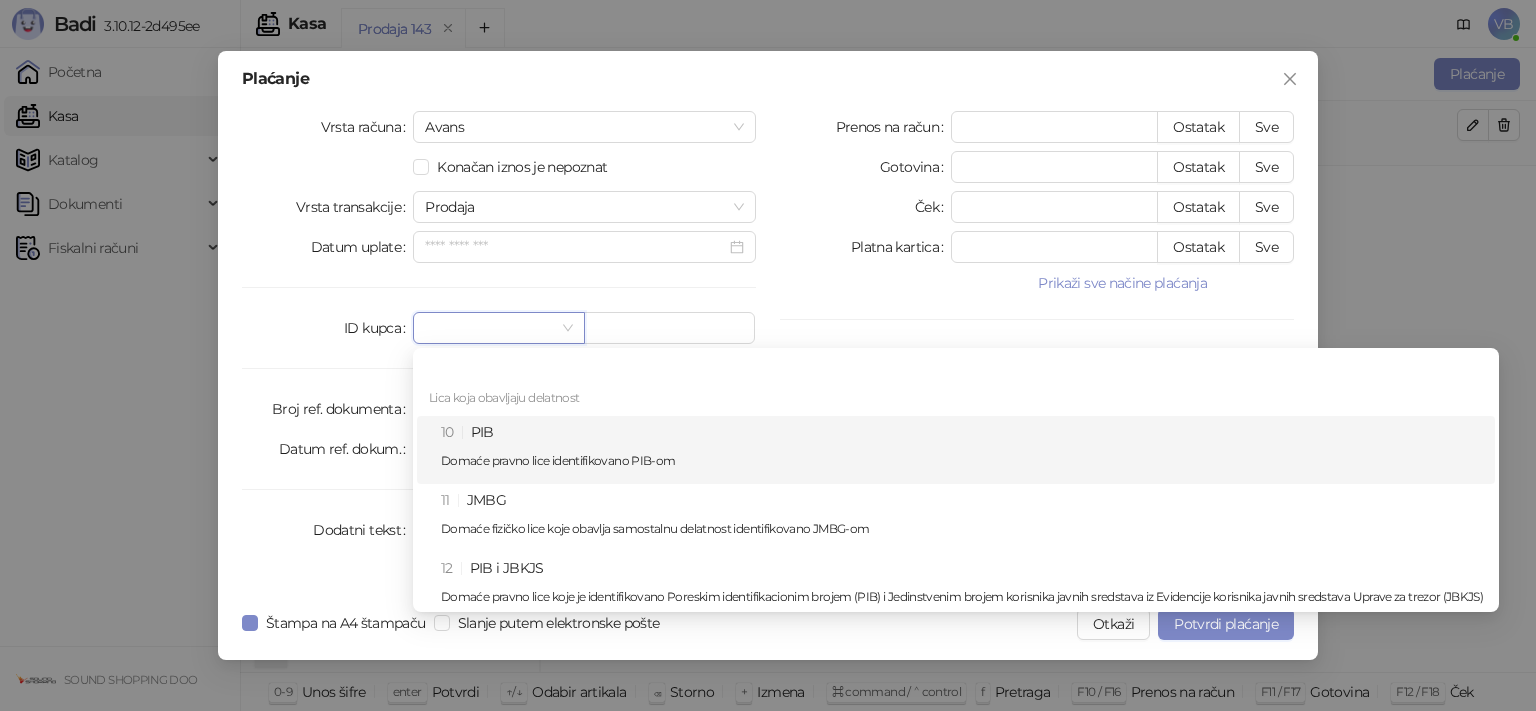 click on "10 PIB Domaće pravno lice identifikovano PIB-om" at bounding box center (962, 450) 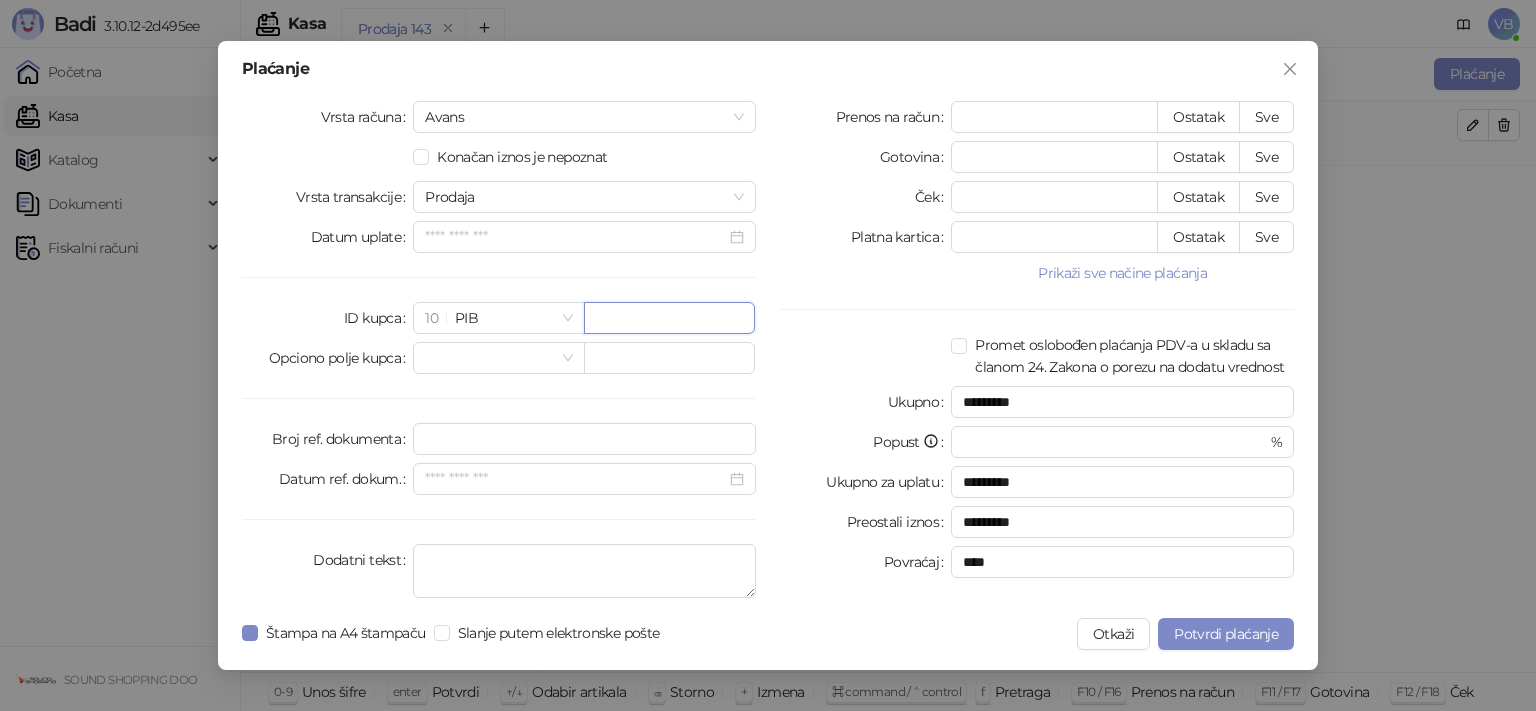 paste on "*********" 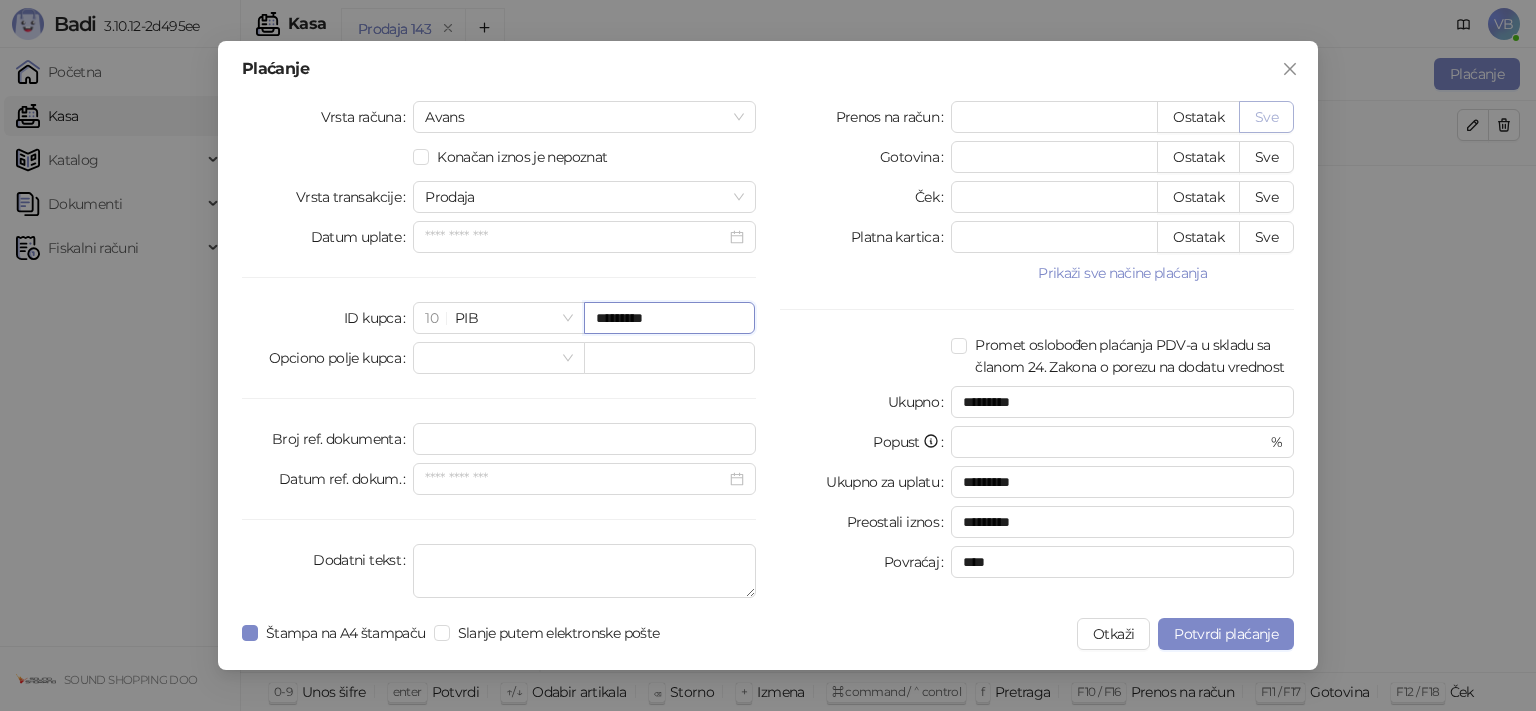 type on "*********" 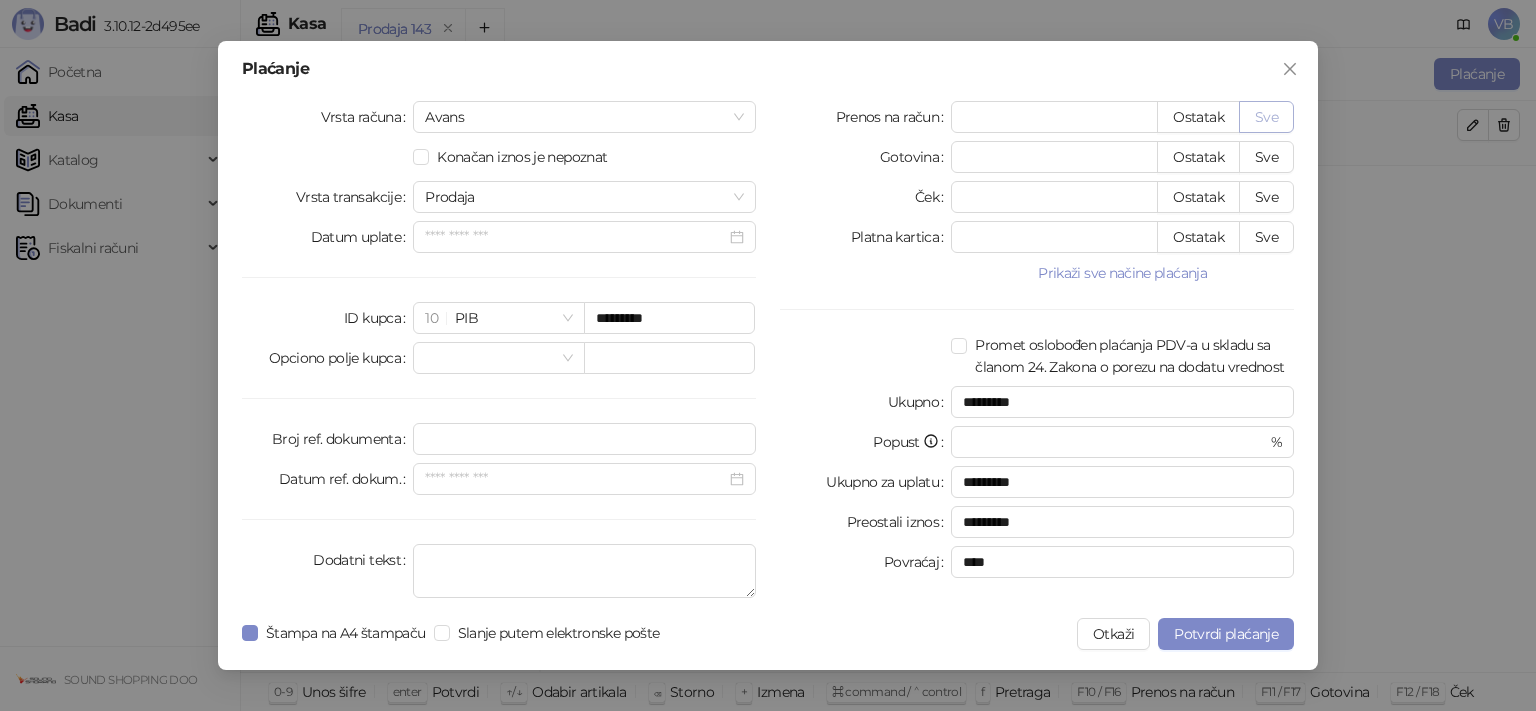click on "Sve" at bounding box center [1266, 117] 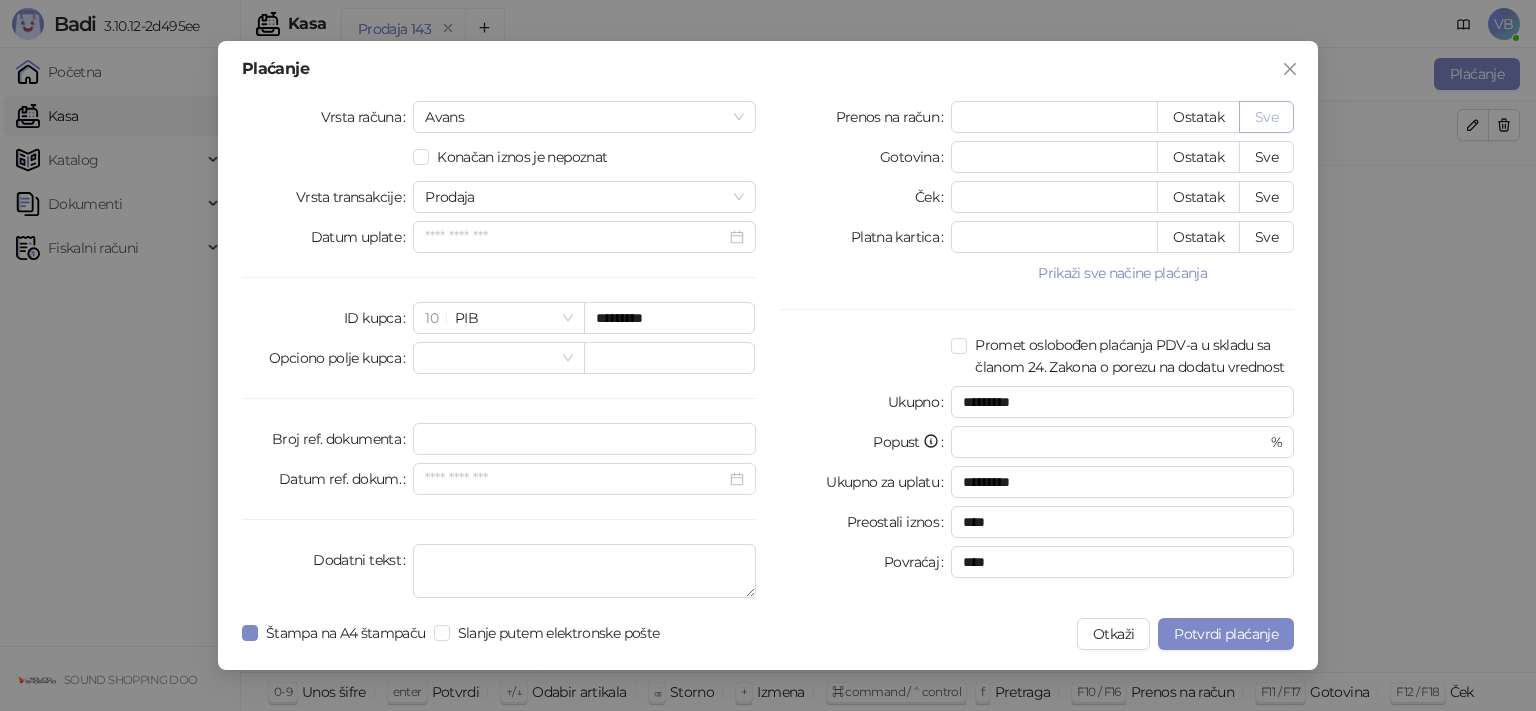 type on "*****" 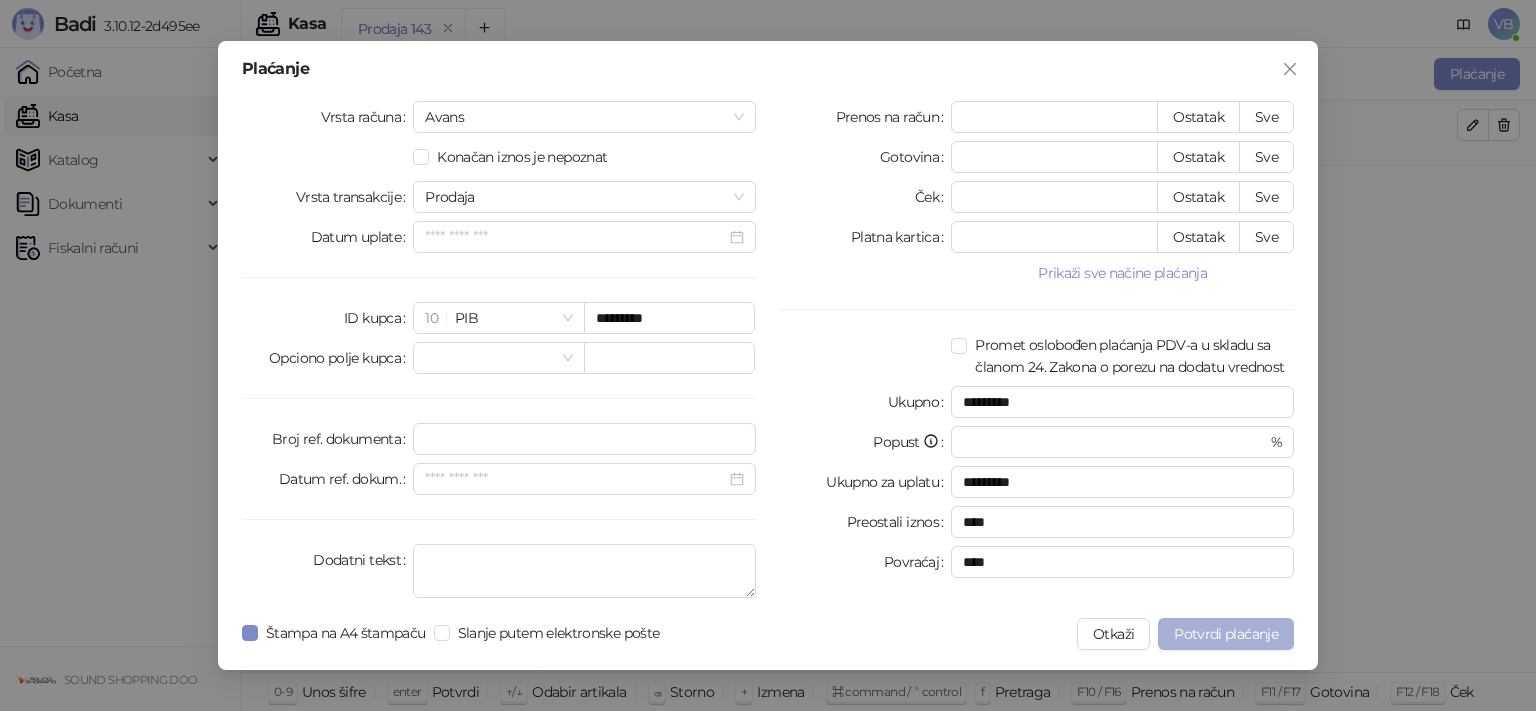 click on "Potvrdi plaćanje" at bounding box center (1226, 634) 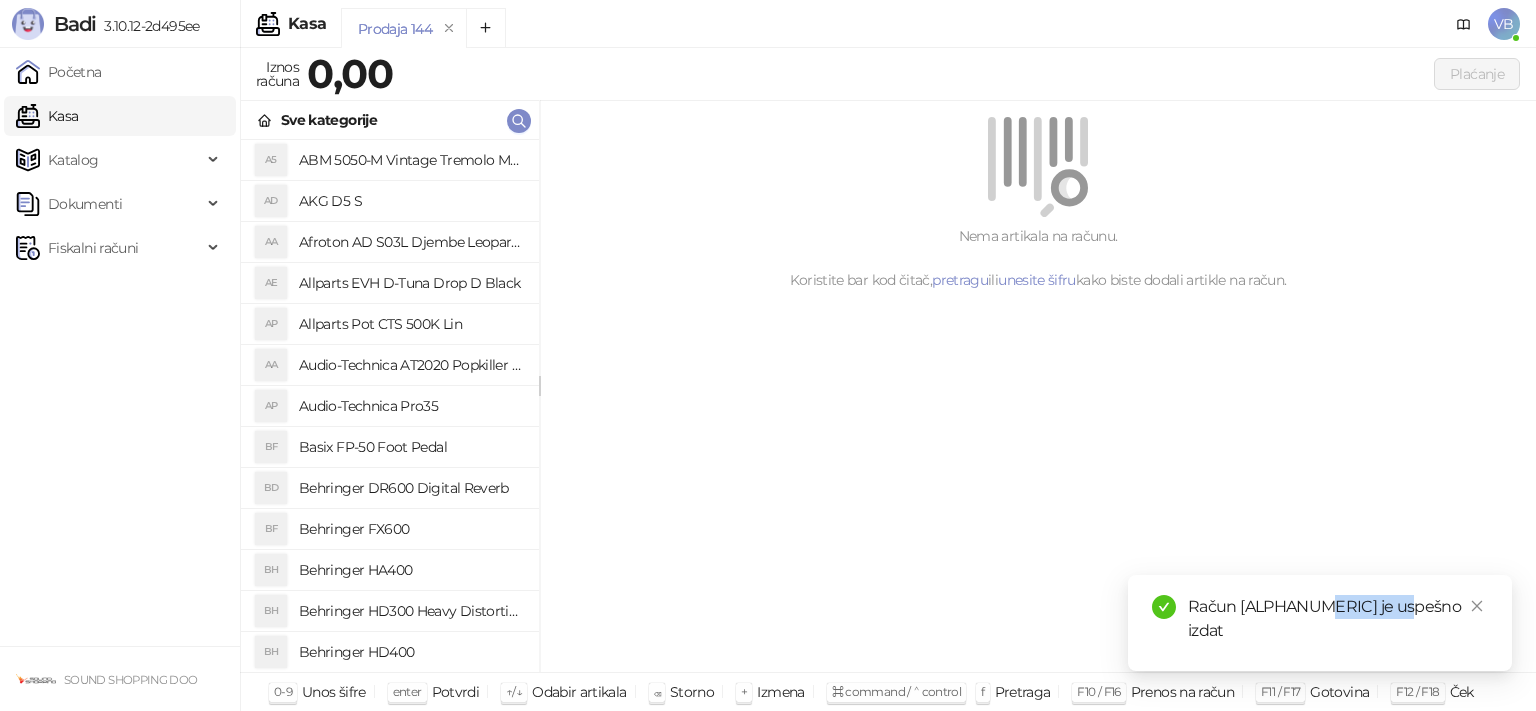 drag, startPoint x: 1333, startPoint y: 606, endPoint x: 1438, endPoint y: 610, distance: 105.076164 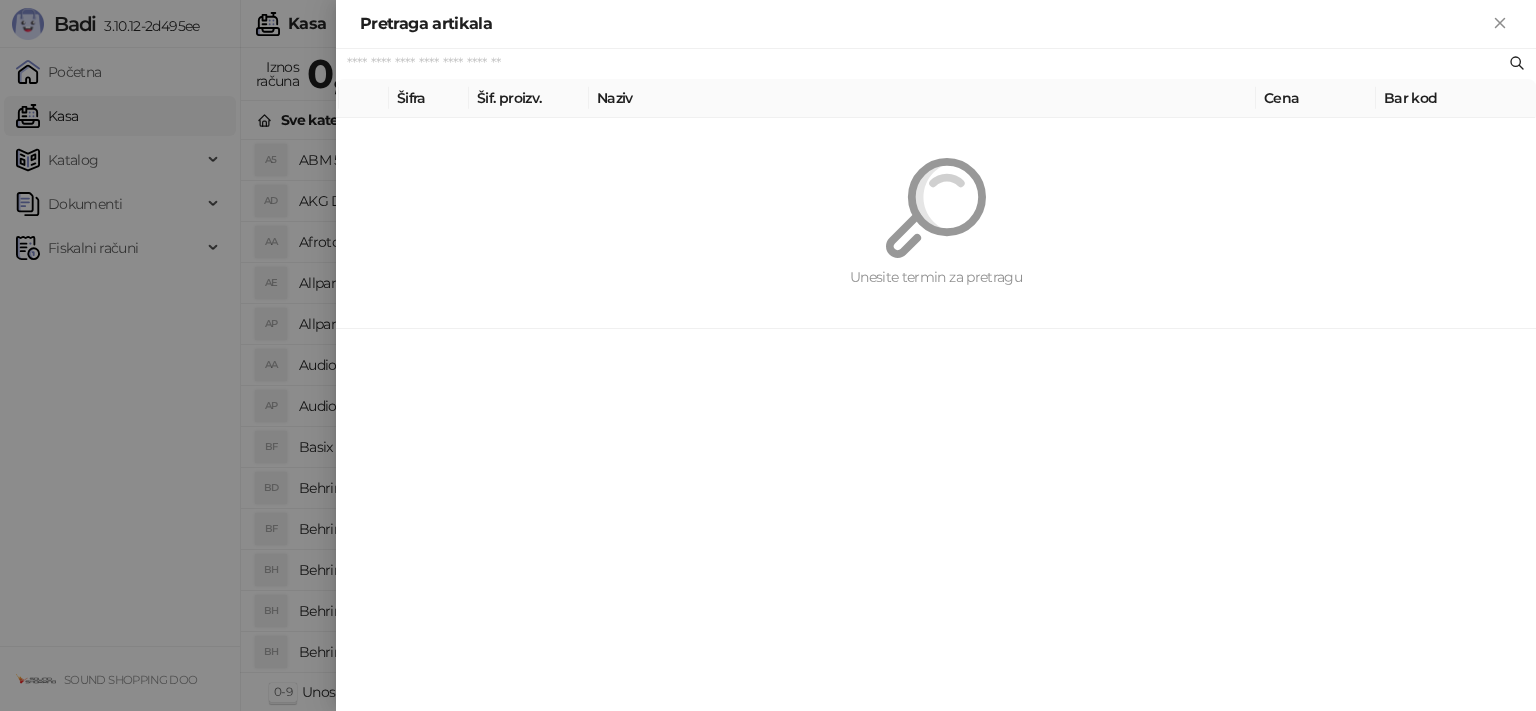 paste on "******" 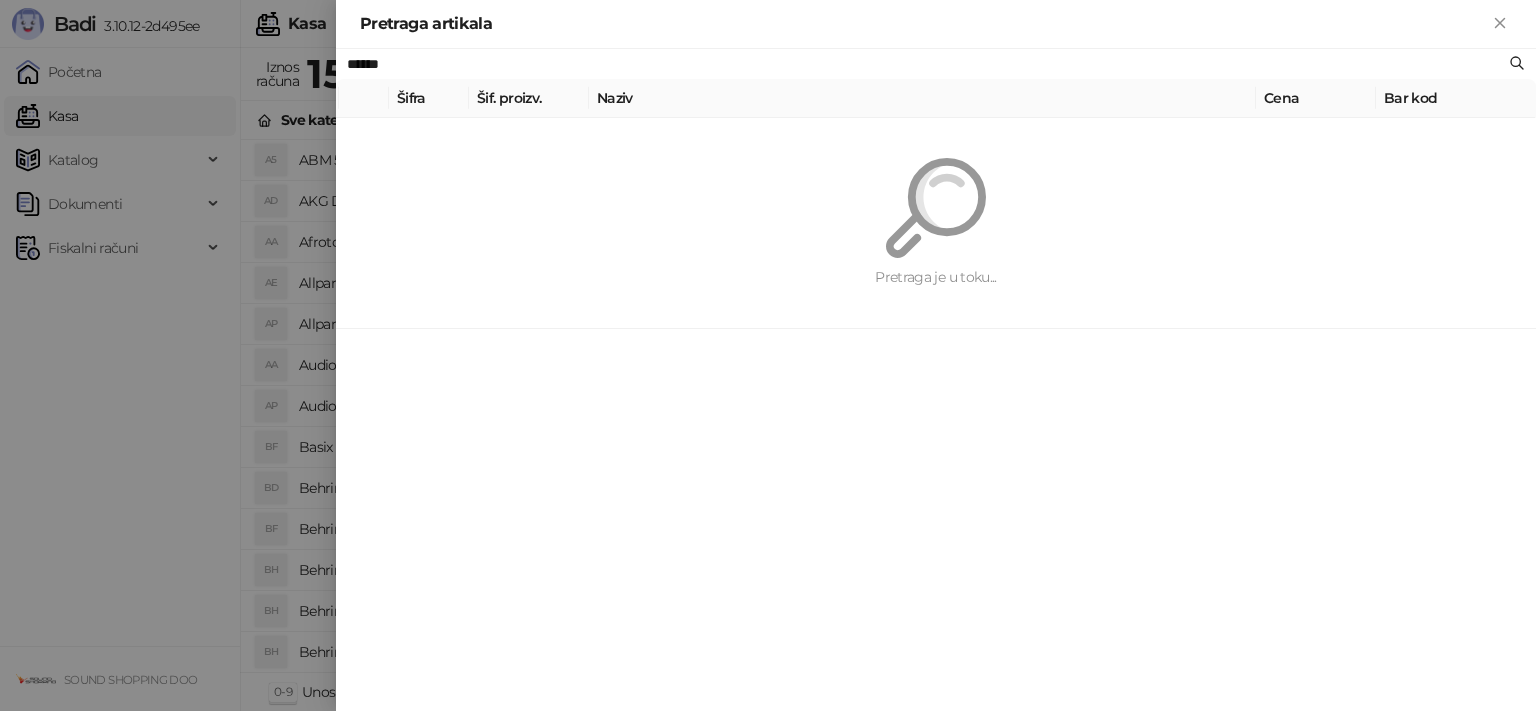 paste 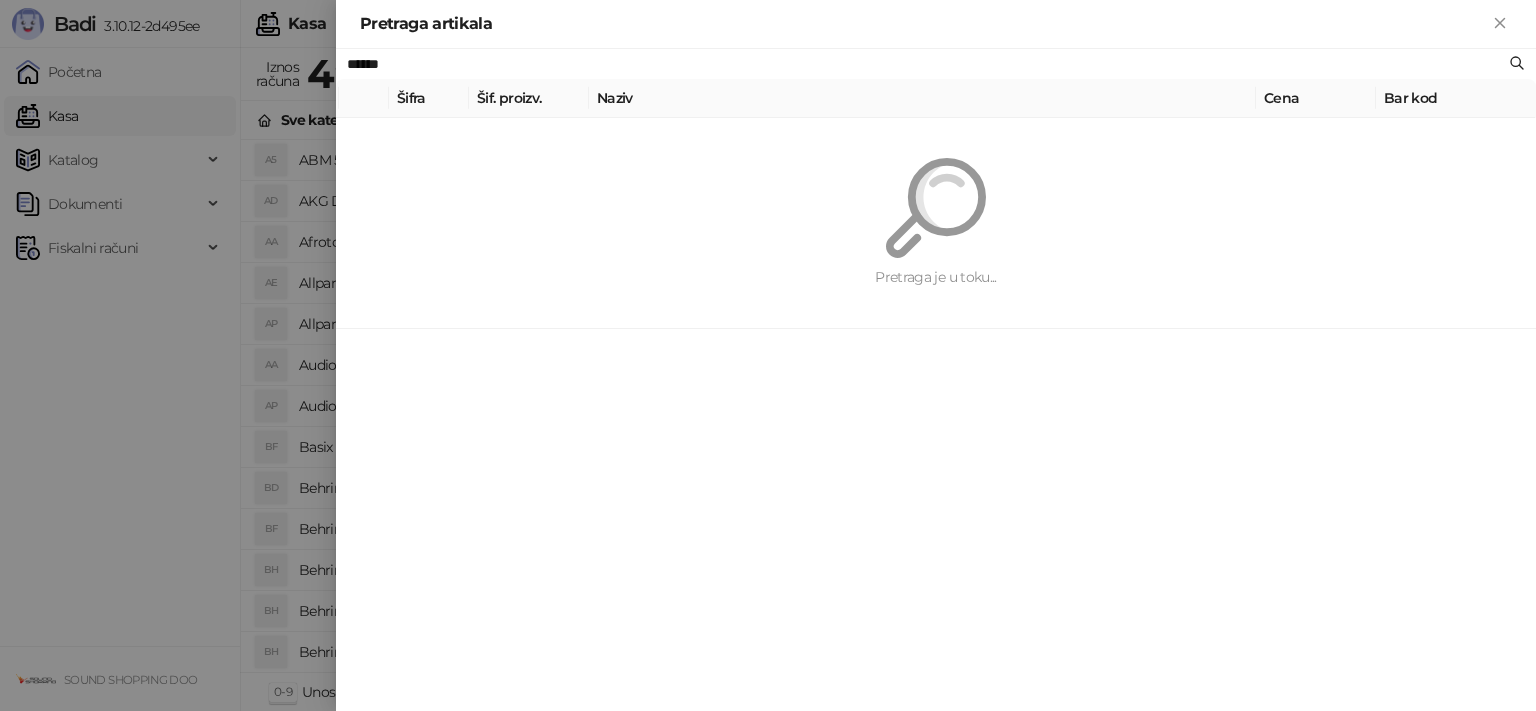 paste 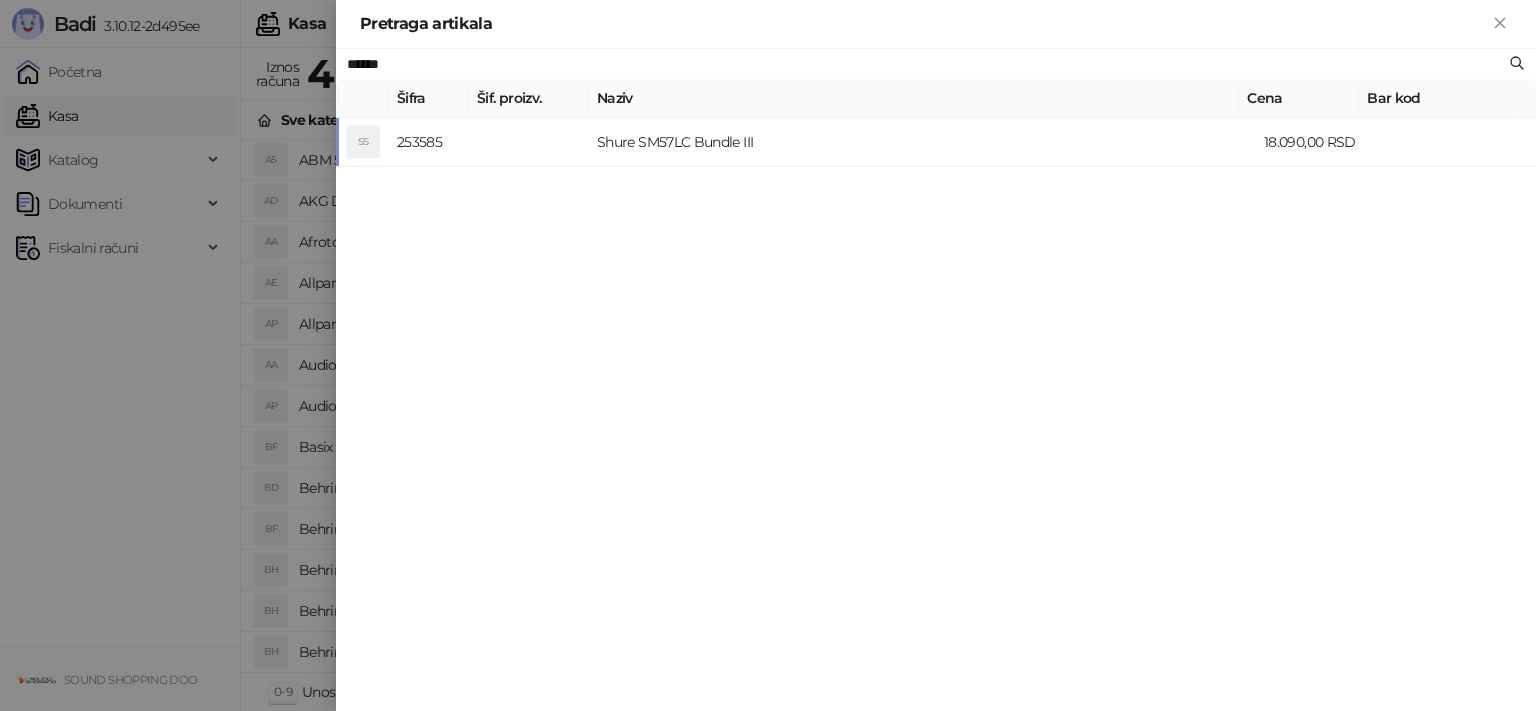 type on "******" 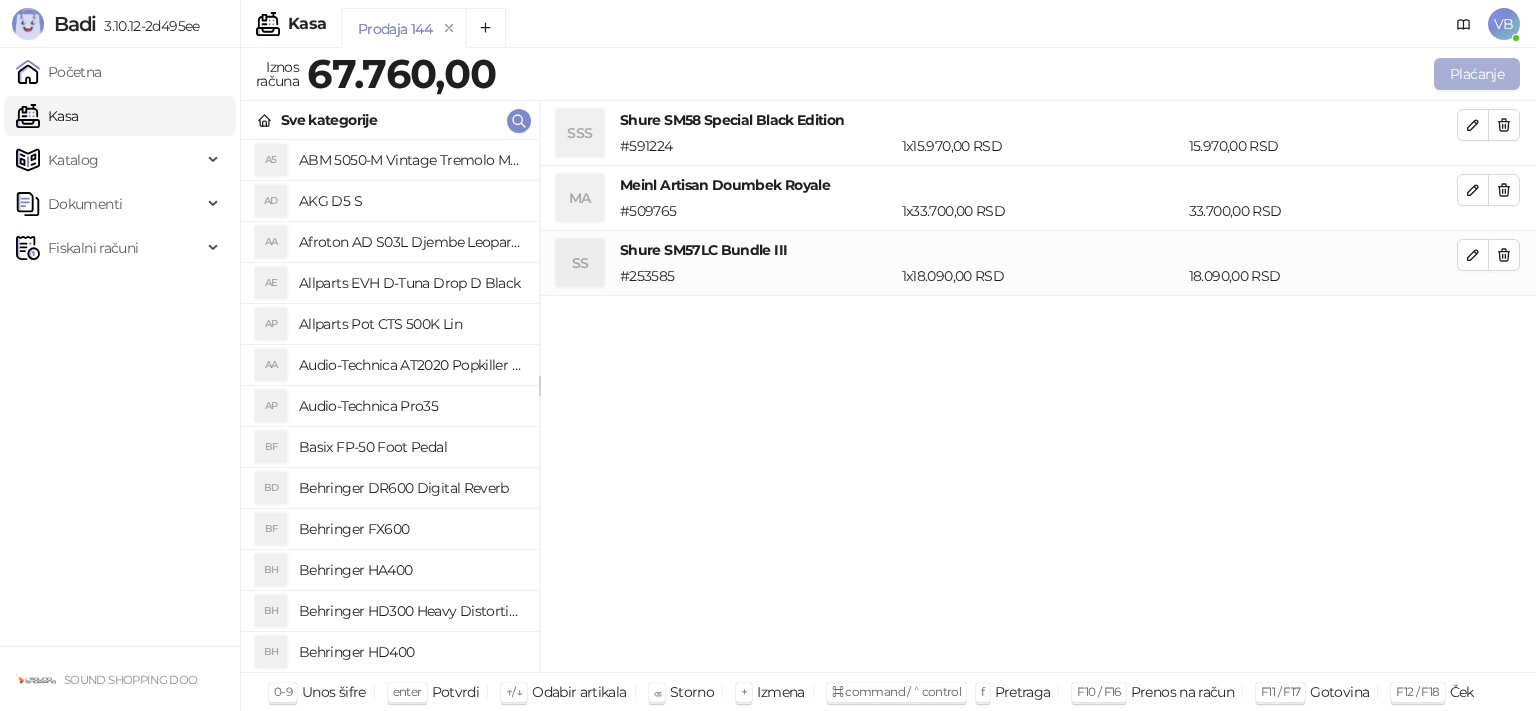click on "Plaćanje" at bounding box center (1477, 74) 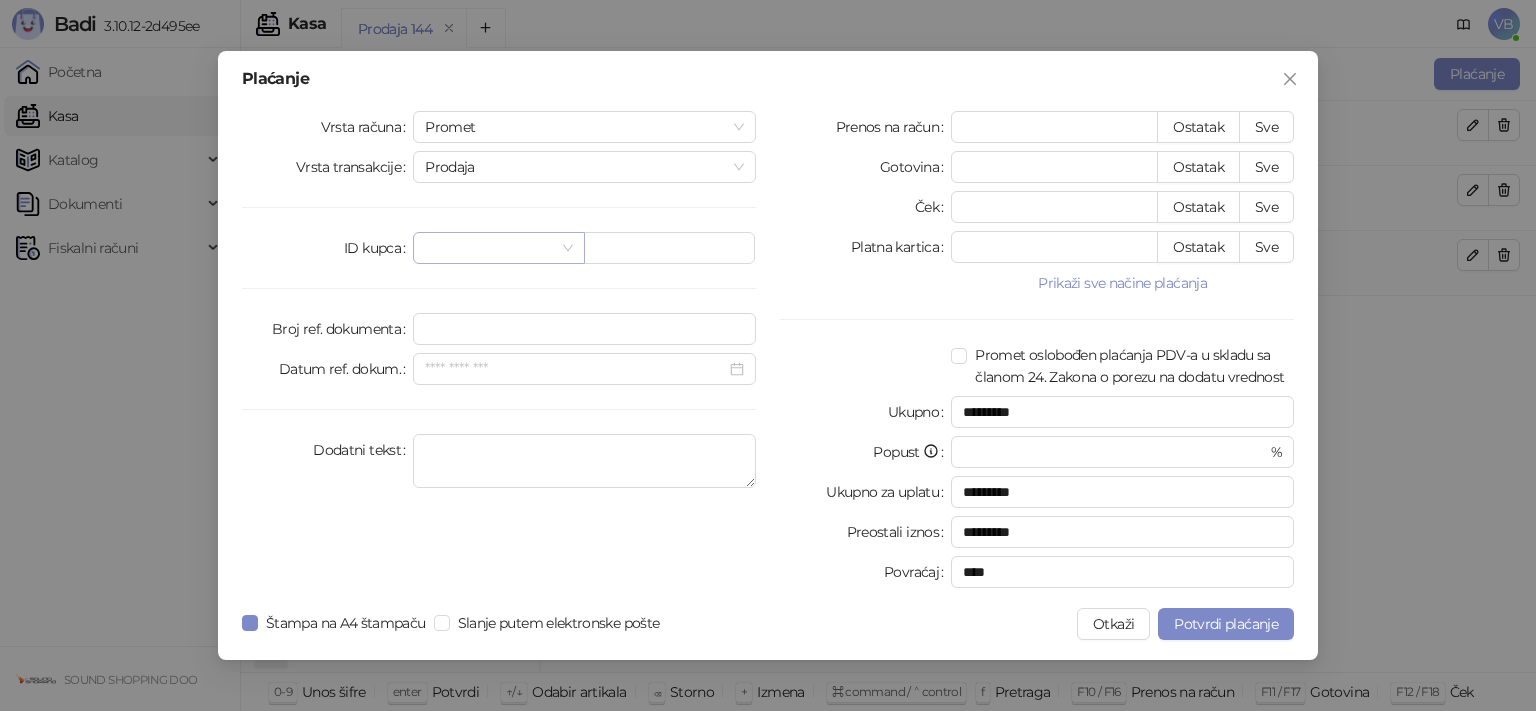 click at bounding box center (489, 248) 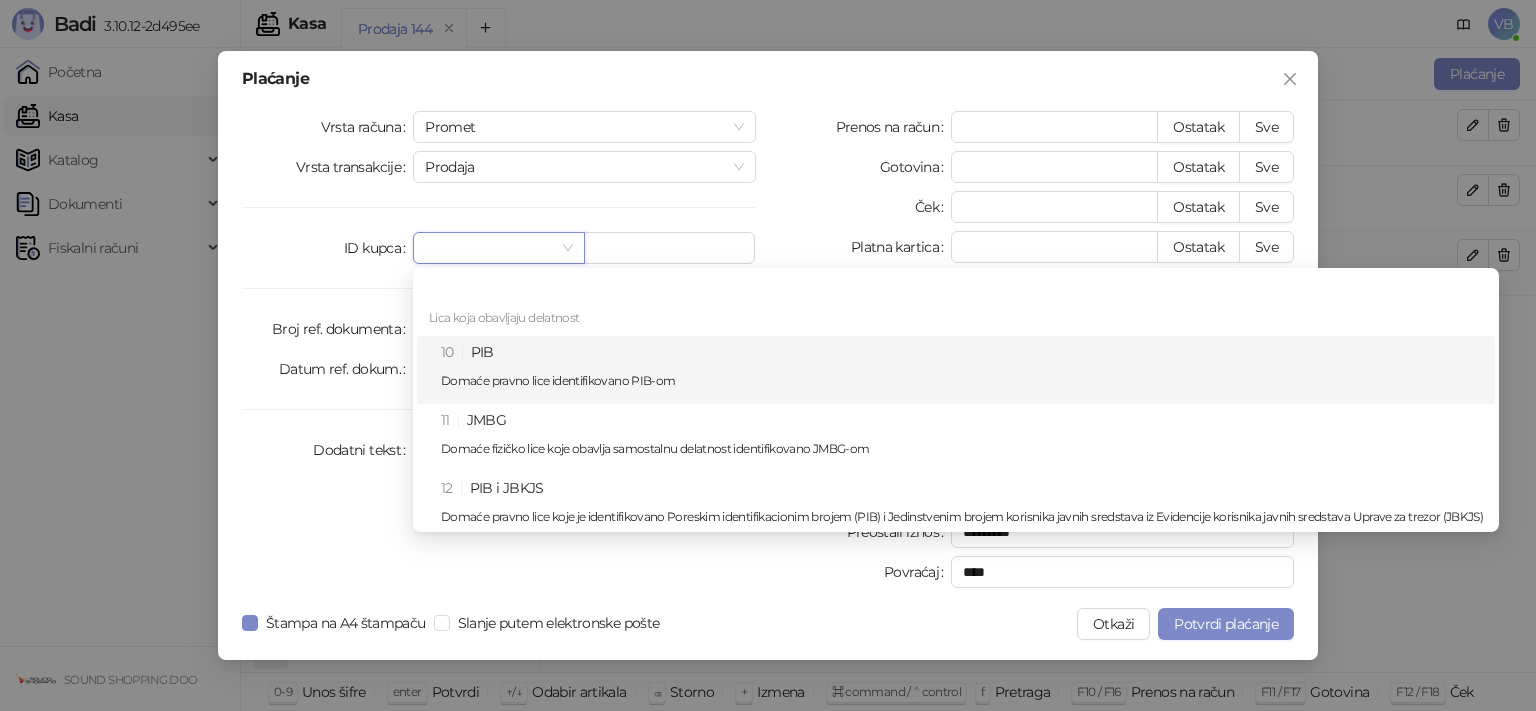 click on "10 PIB Domaće pravno lice identifikovano PIB-om" at bounding box center (962, 370) 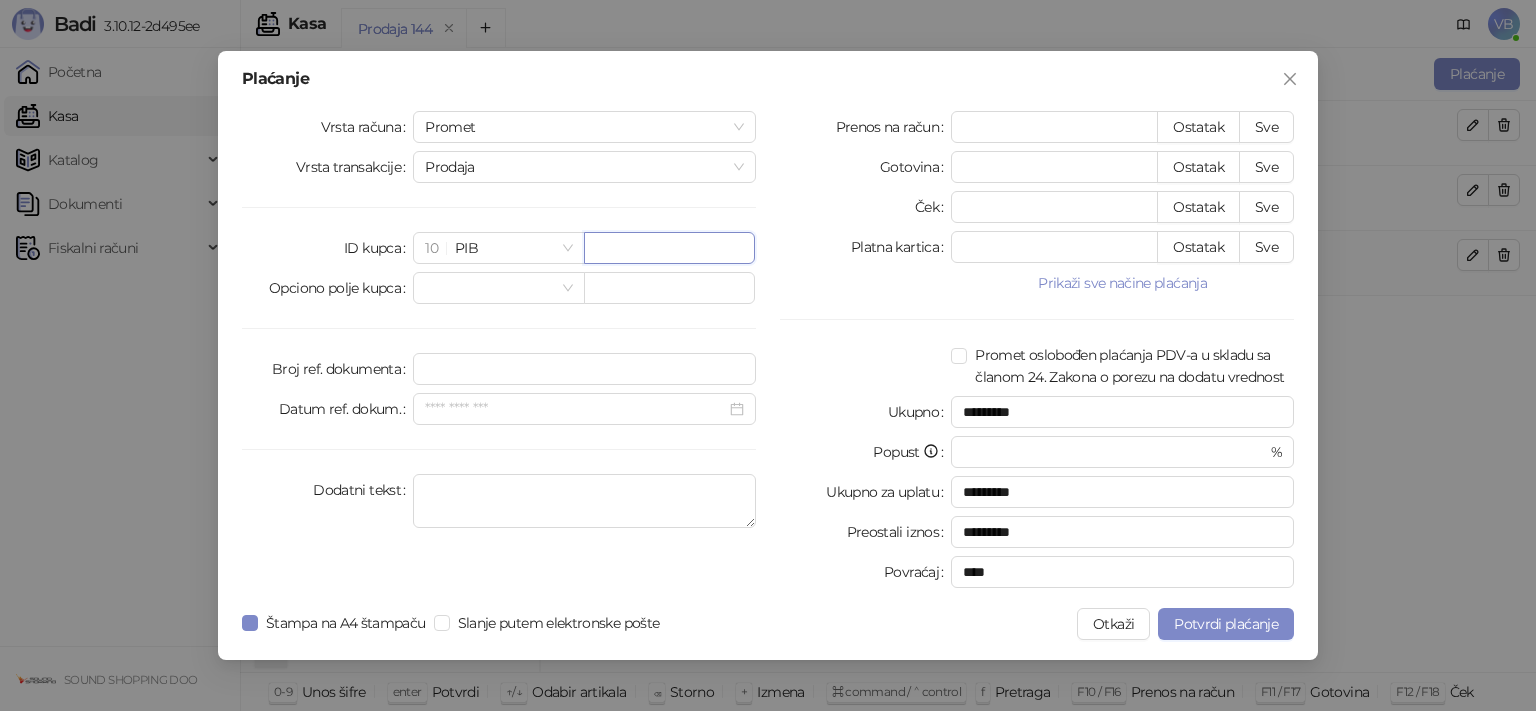 click at bounding box center [669, 248] 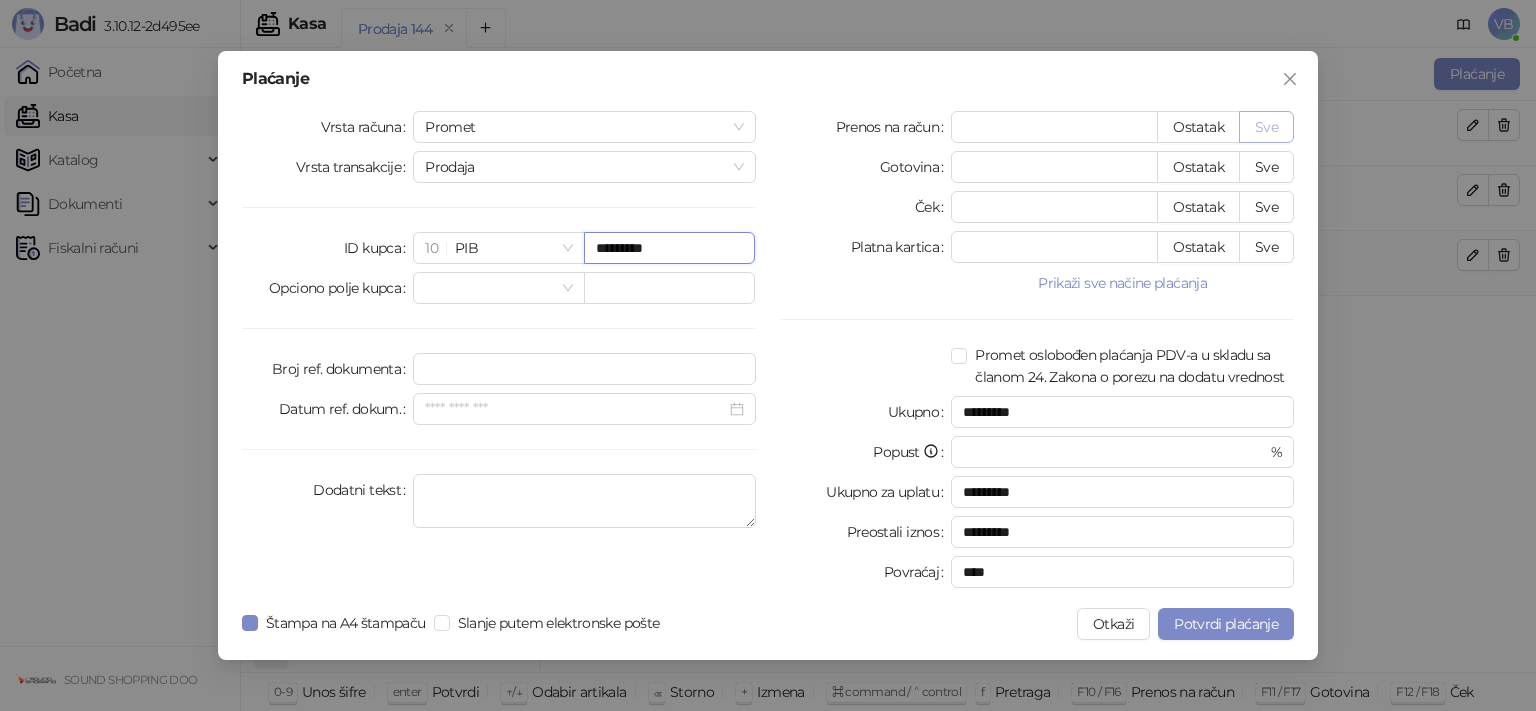 type on "*********" 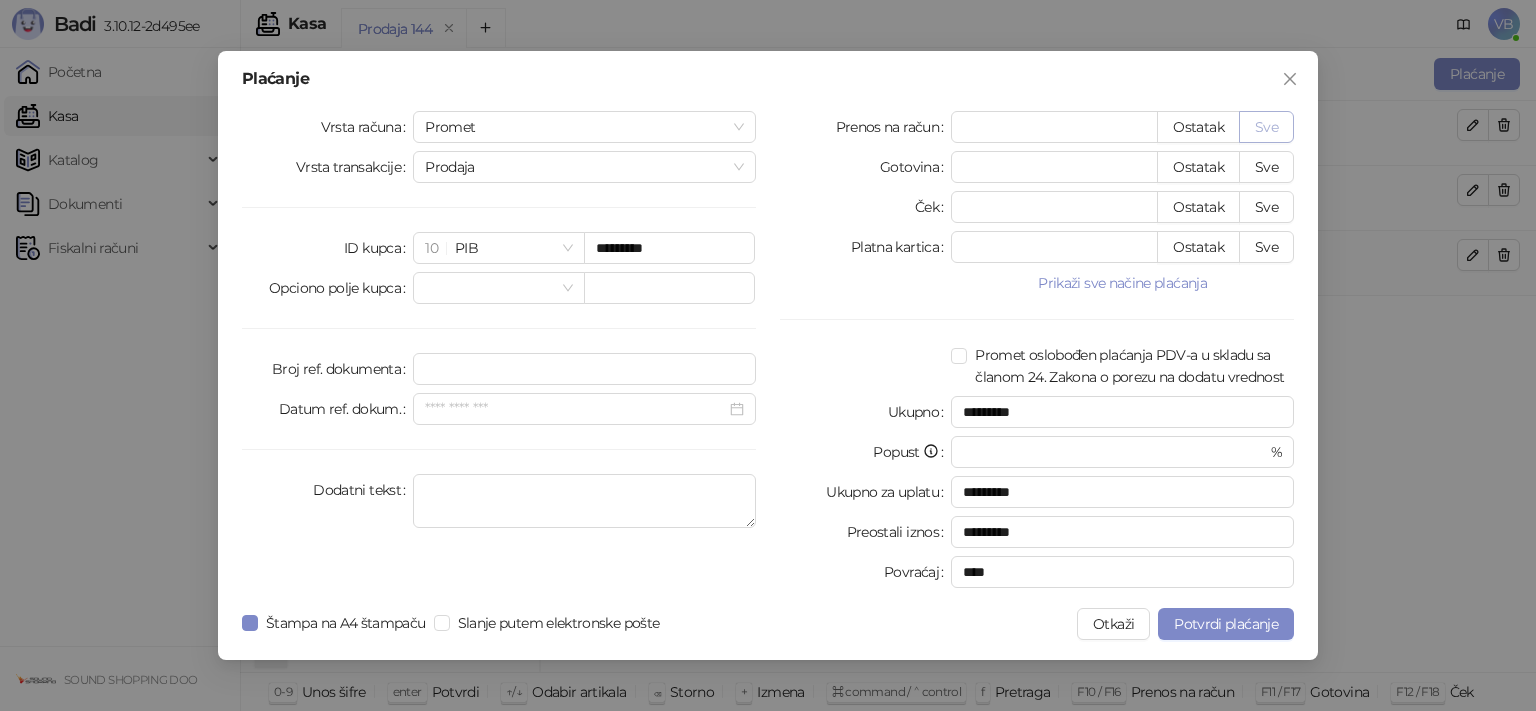 click on "Sve" at bounding box center (1266, 127) 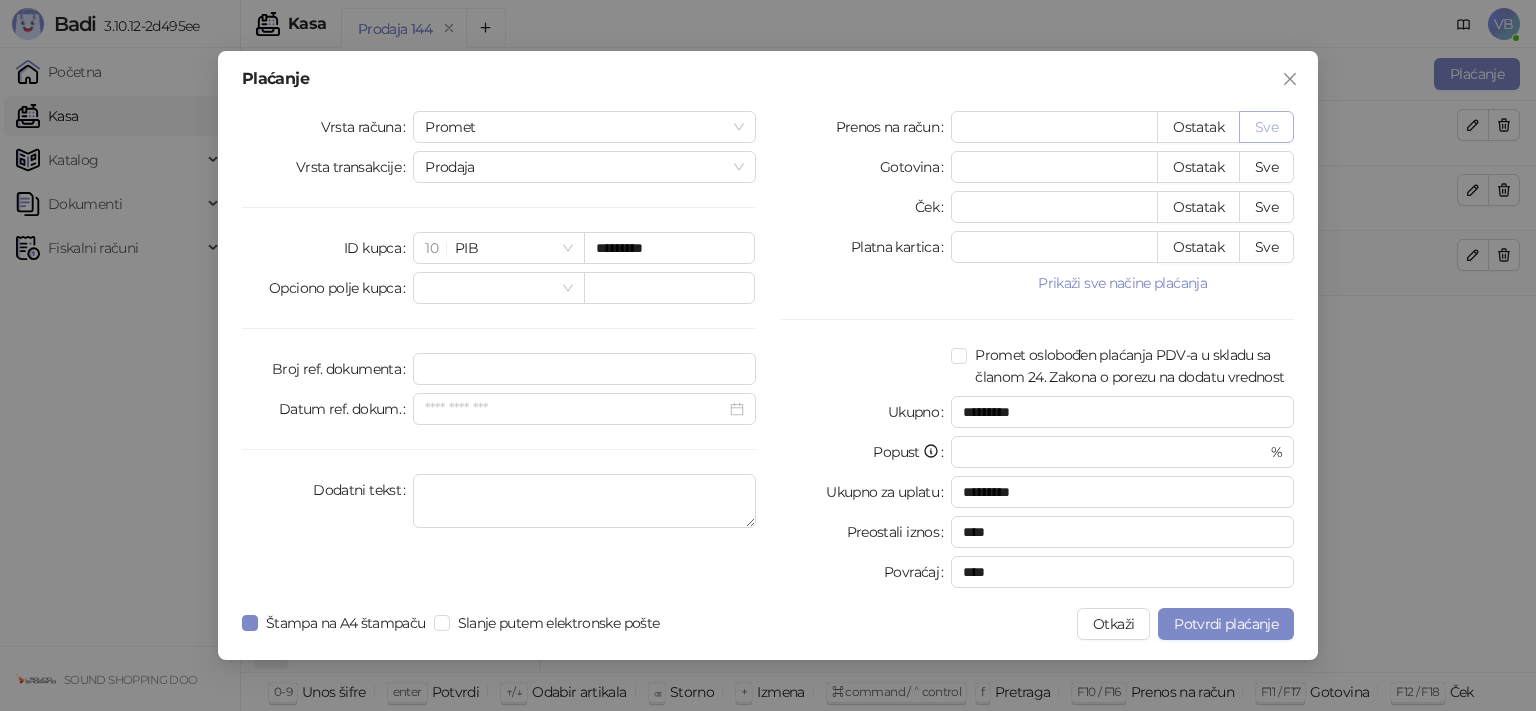type on "*****" 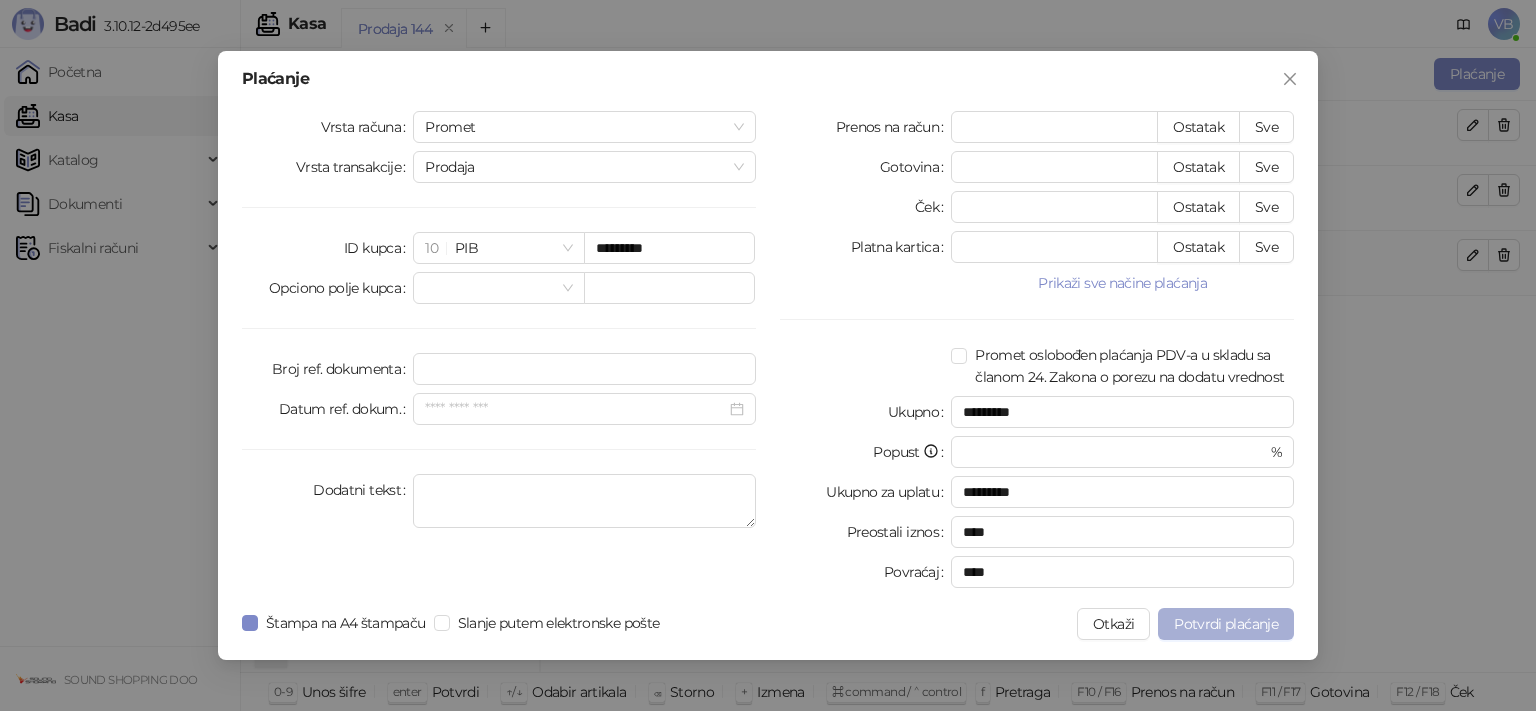 click on "Potvrdi plaćanje" at bounding box center [1226, 624] 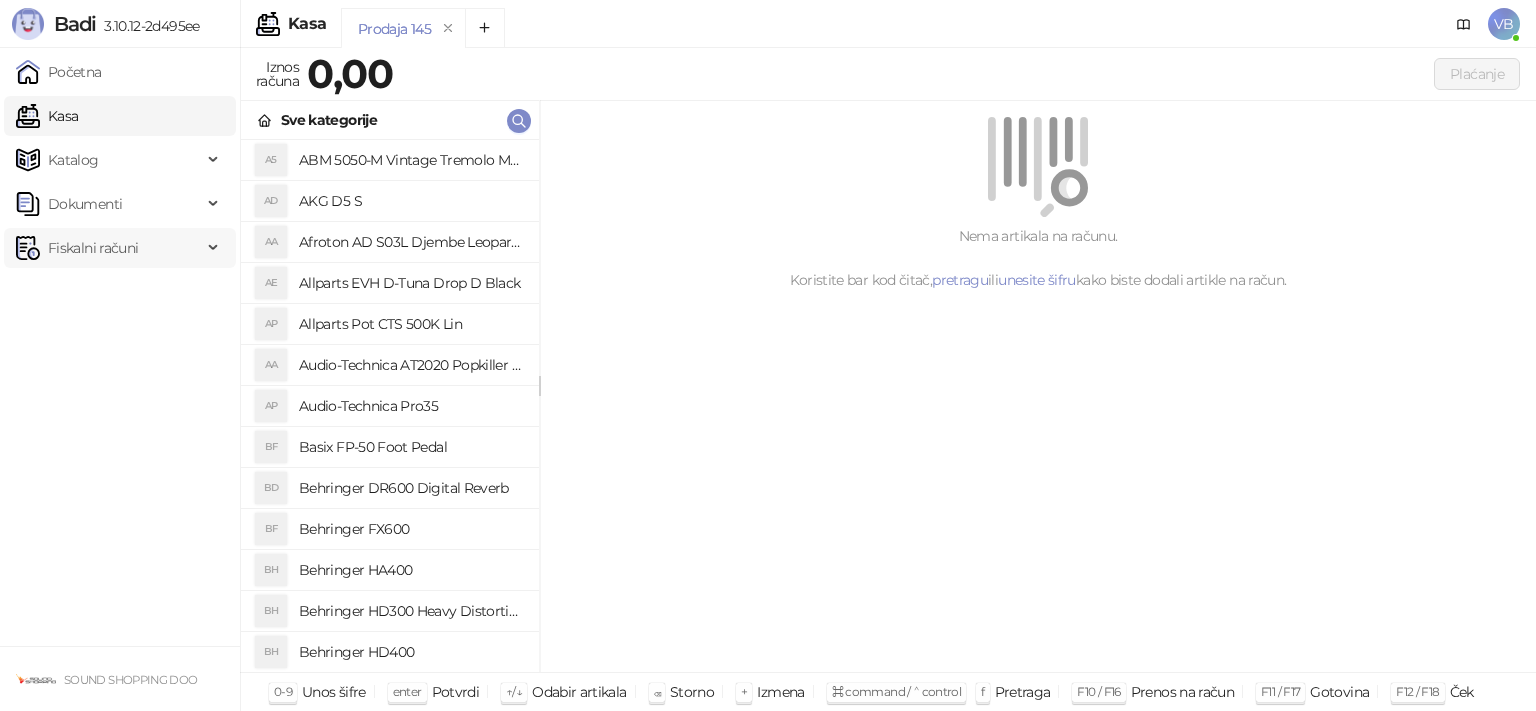 click on "Fiskalni računi" at bounding box center (93, 248) 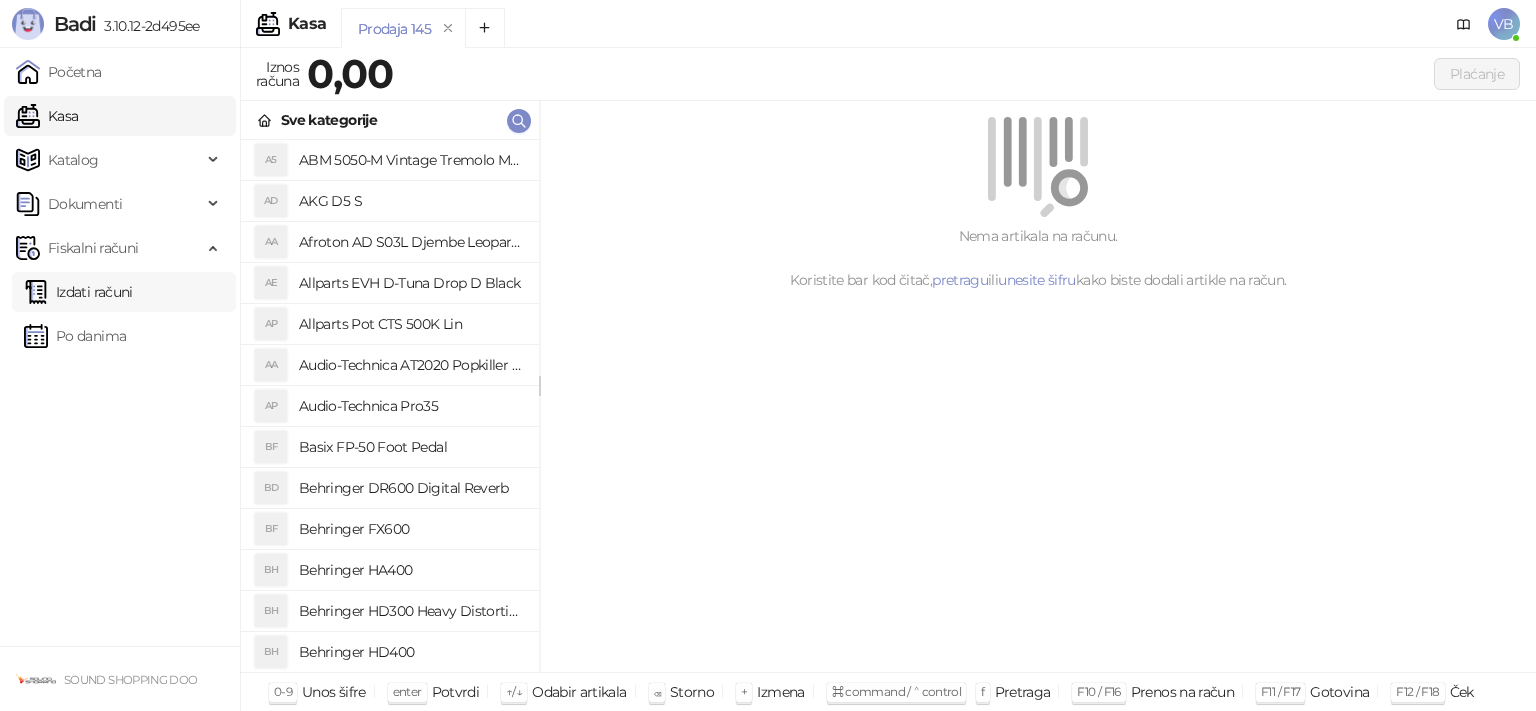 click on "Izdati računi" at bounding box center (78, 292) 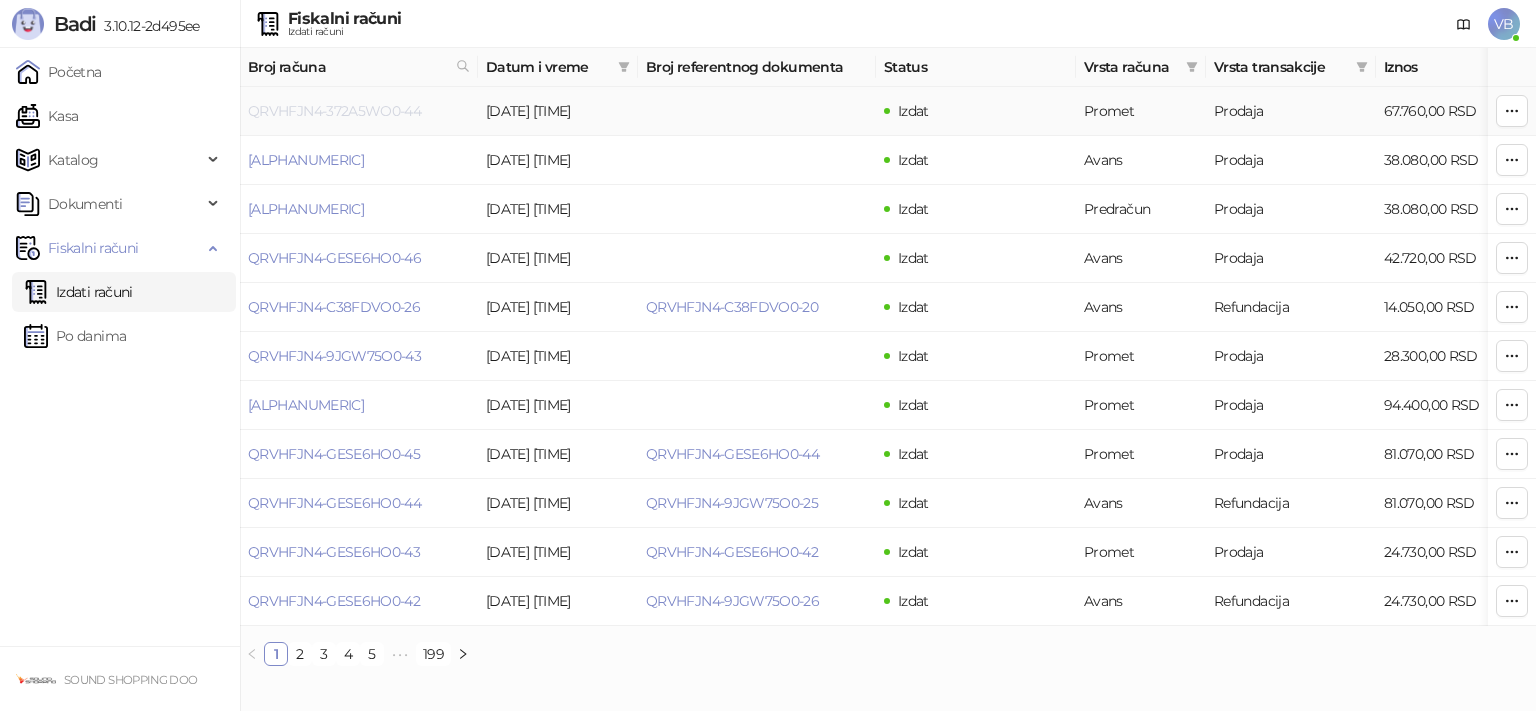 click on "QRVHFJN4-372A5WO0-44" at bounding box center [334, 111] 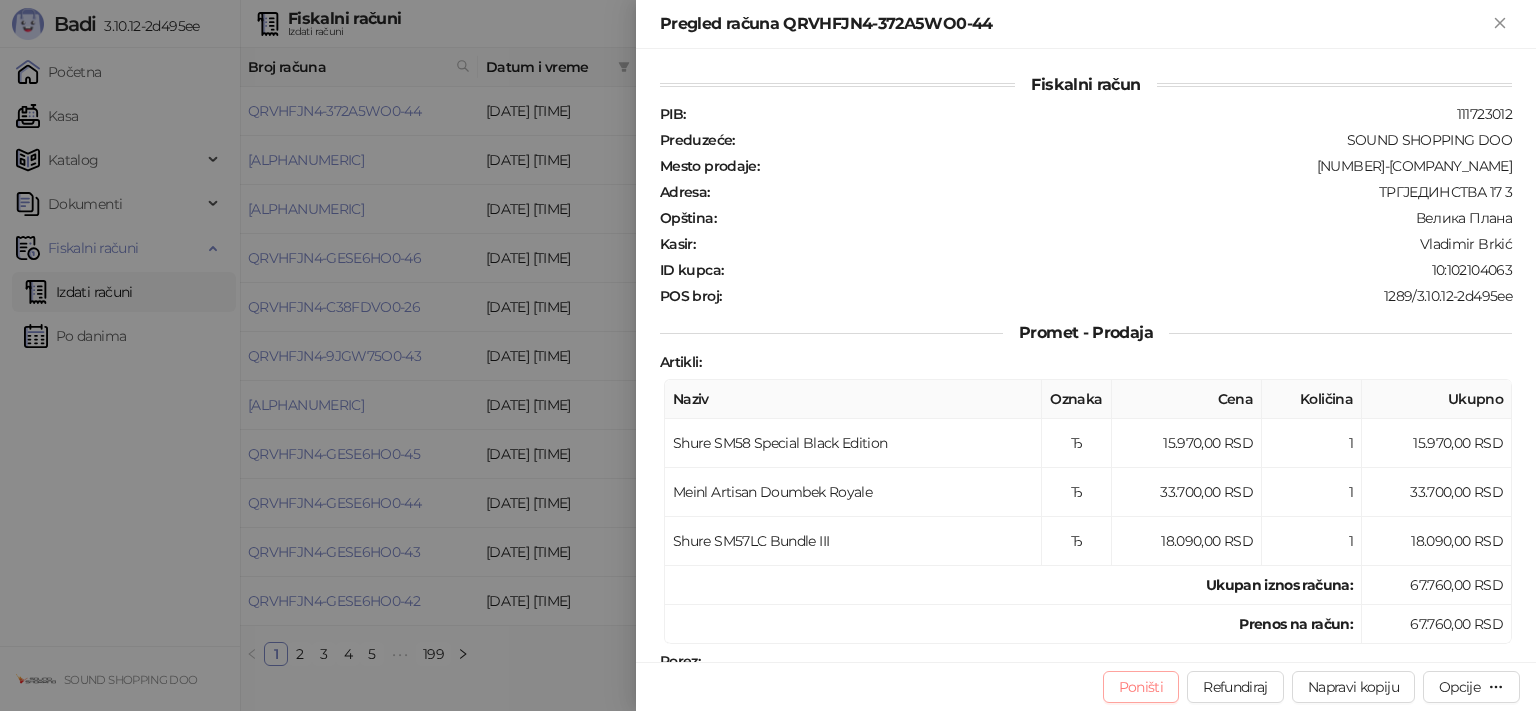 click on "Poništi" at bounding box center [1141, 687] 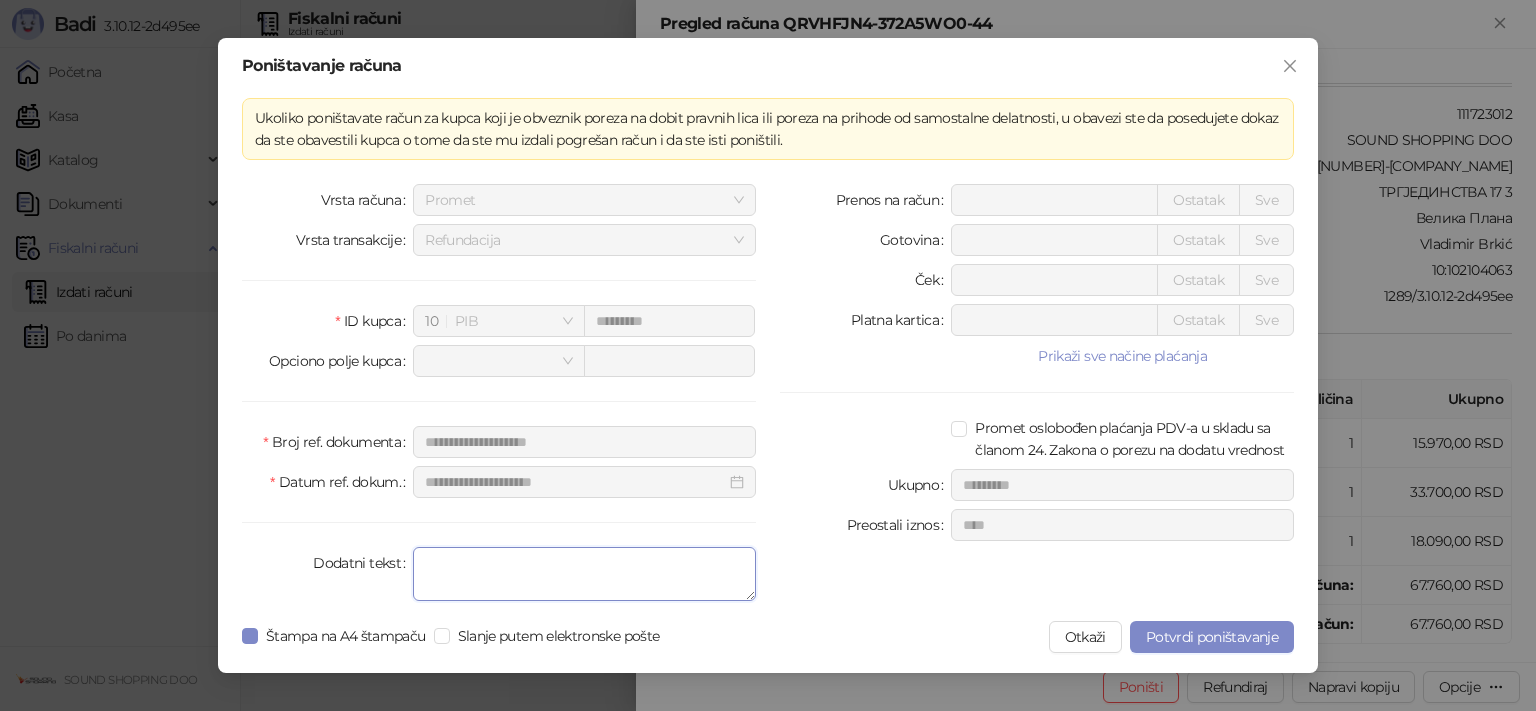 click on "Dodatni tekst" at bounding box center (584, 574) 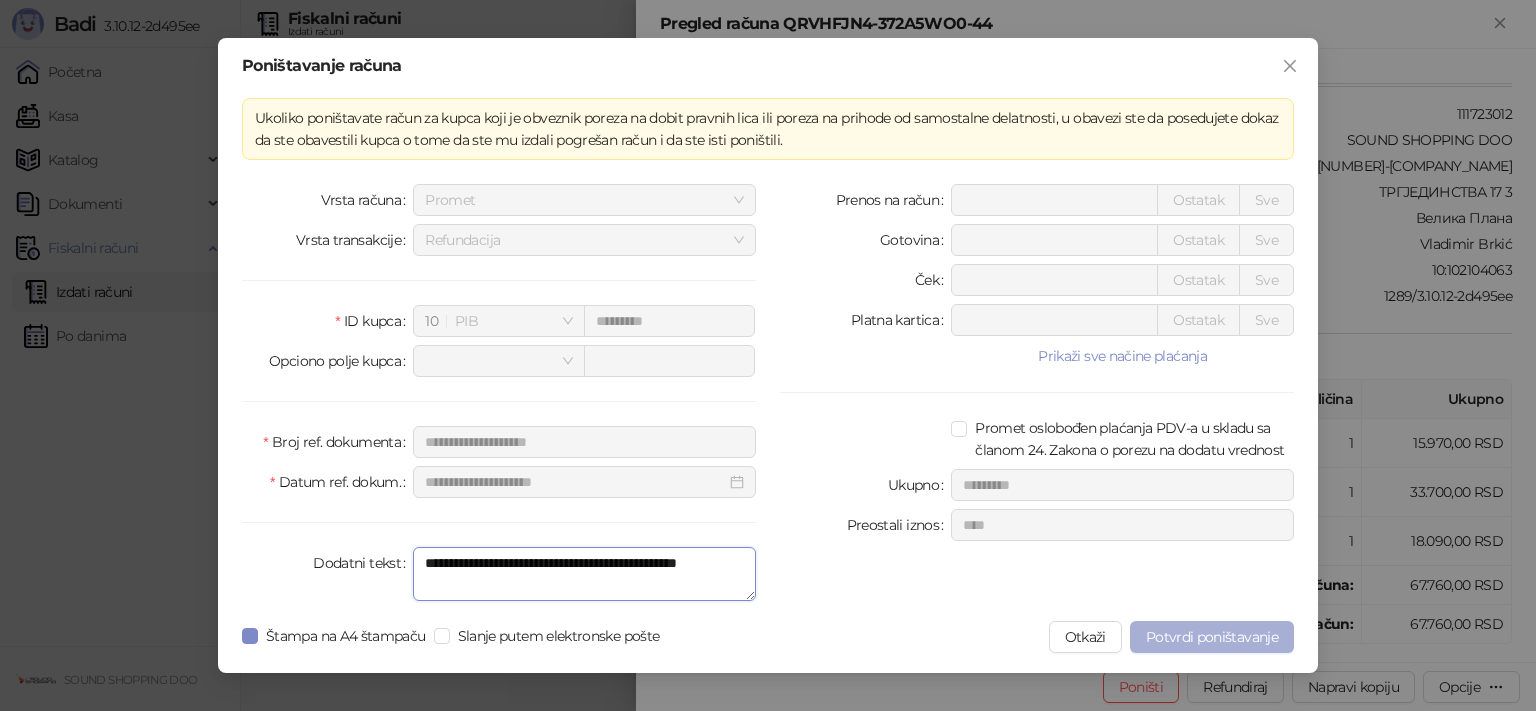 type on "**********" 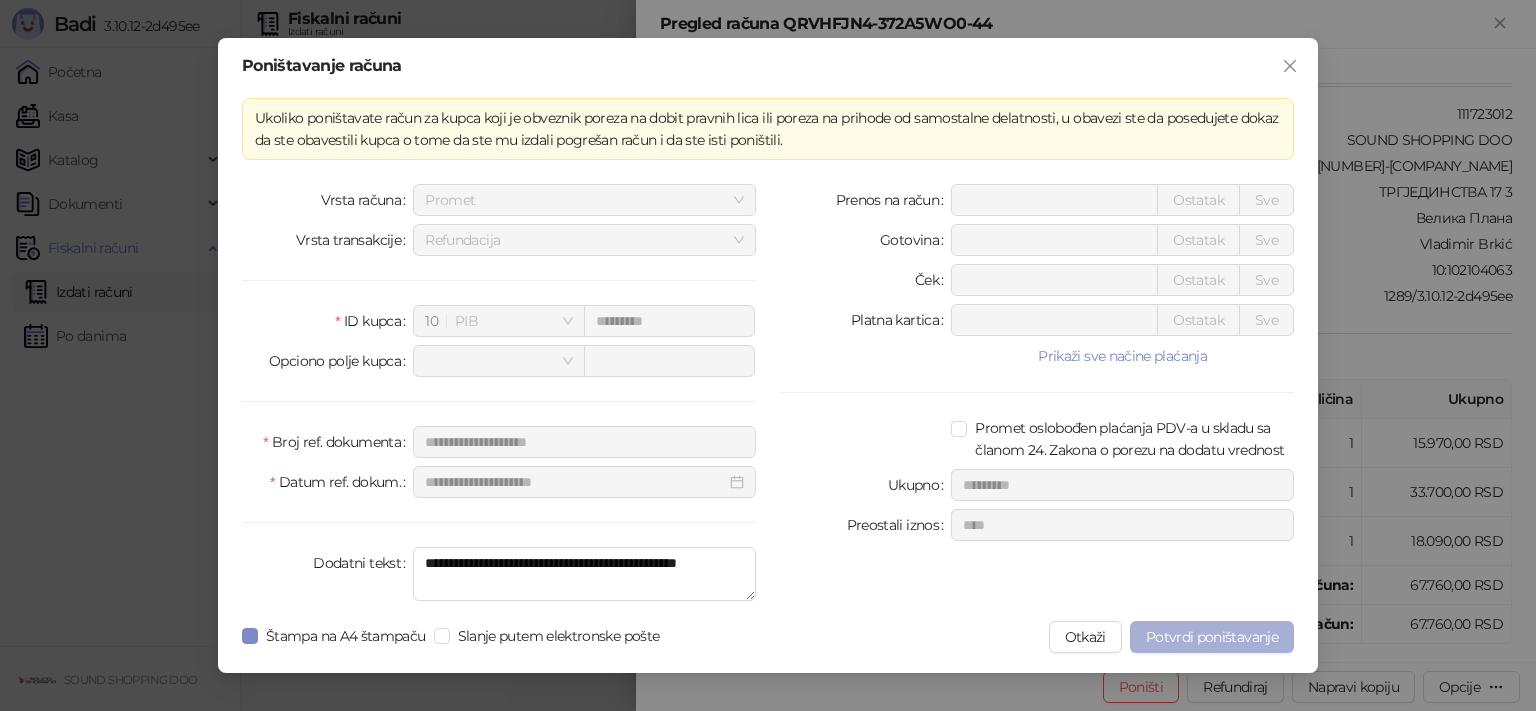click on "Potvrdi poništavanje" at bounding box center (1212, 637) 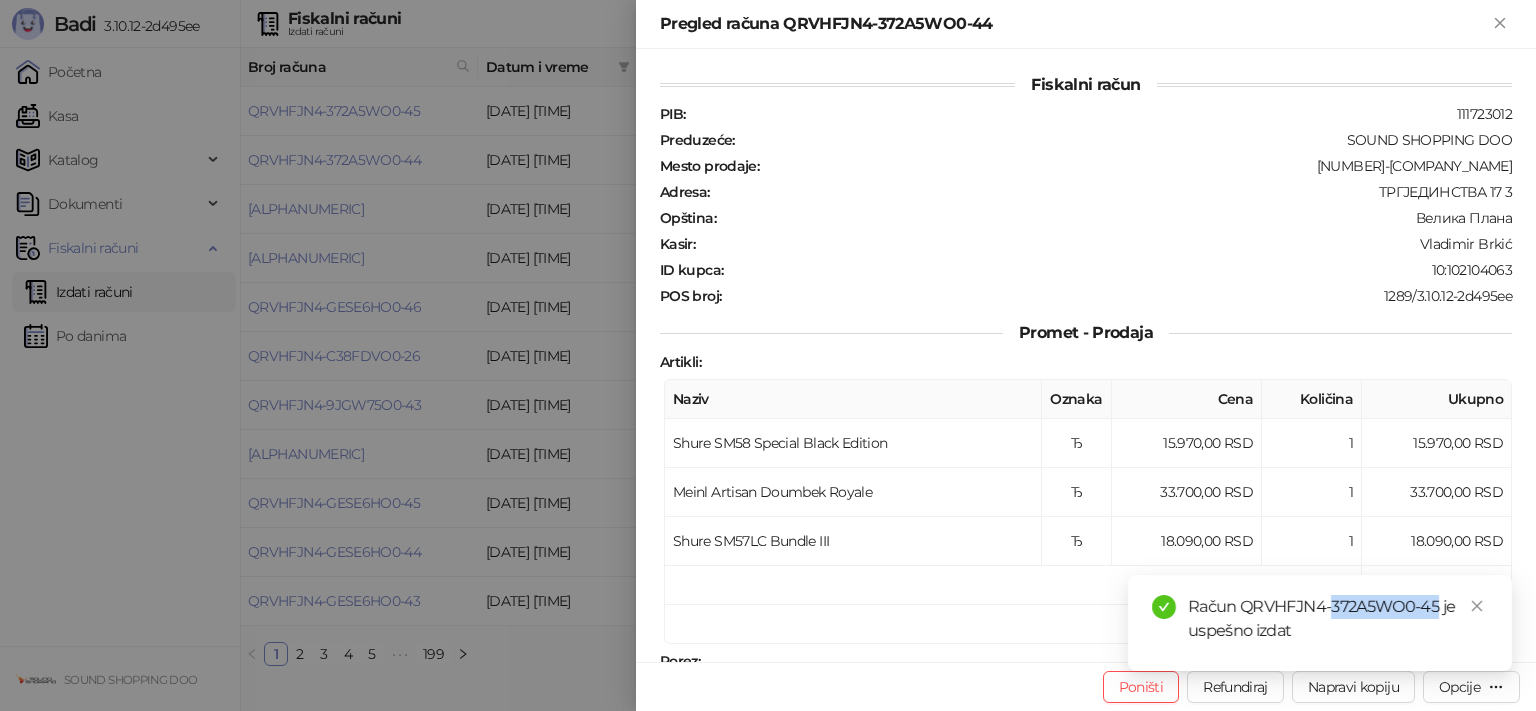drag, startPoint x: 1334, startPoint y: 610, endPoint x: 1437, endPoint y: 607, distance: 103.04368 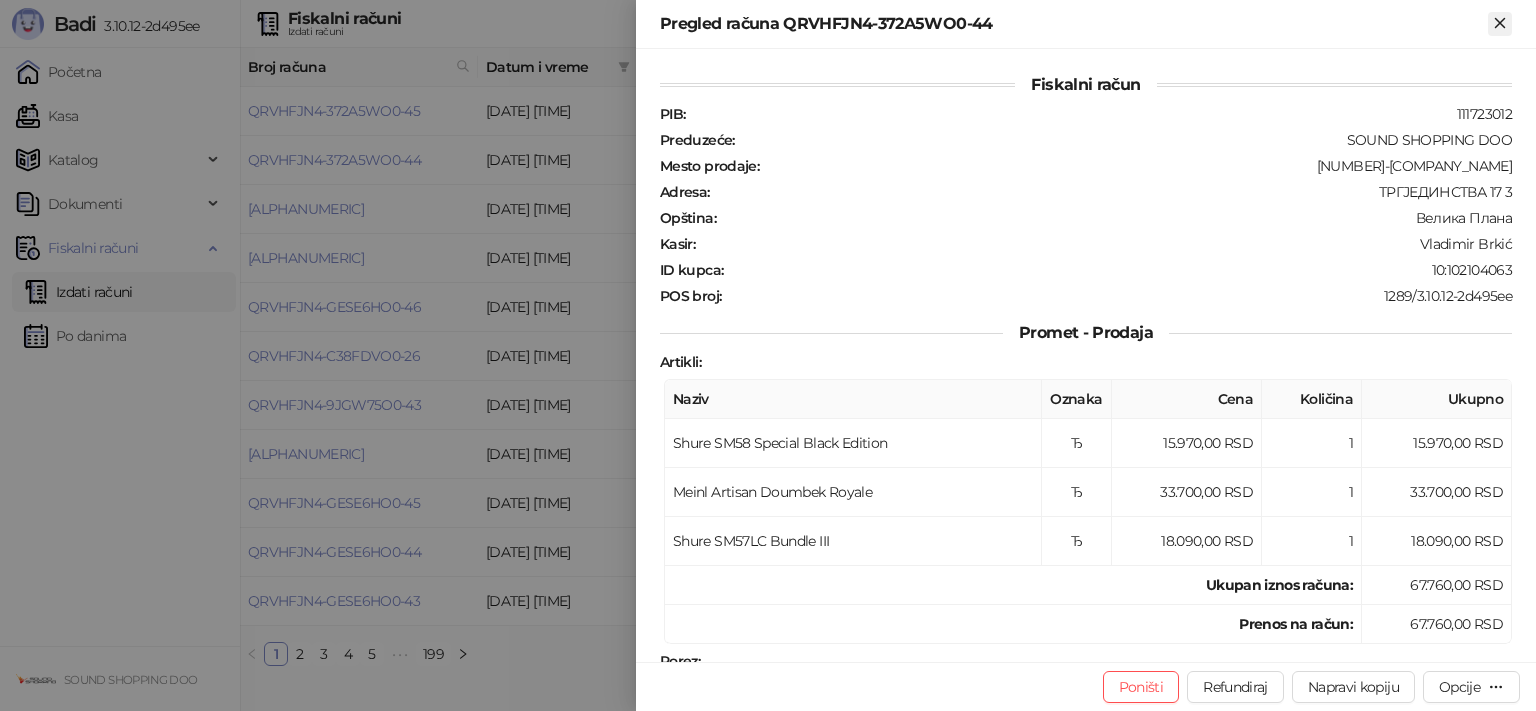 click 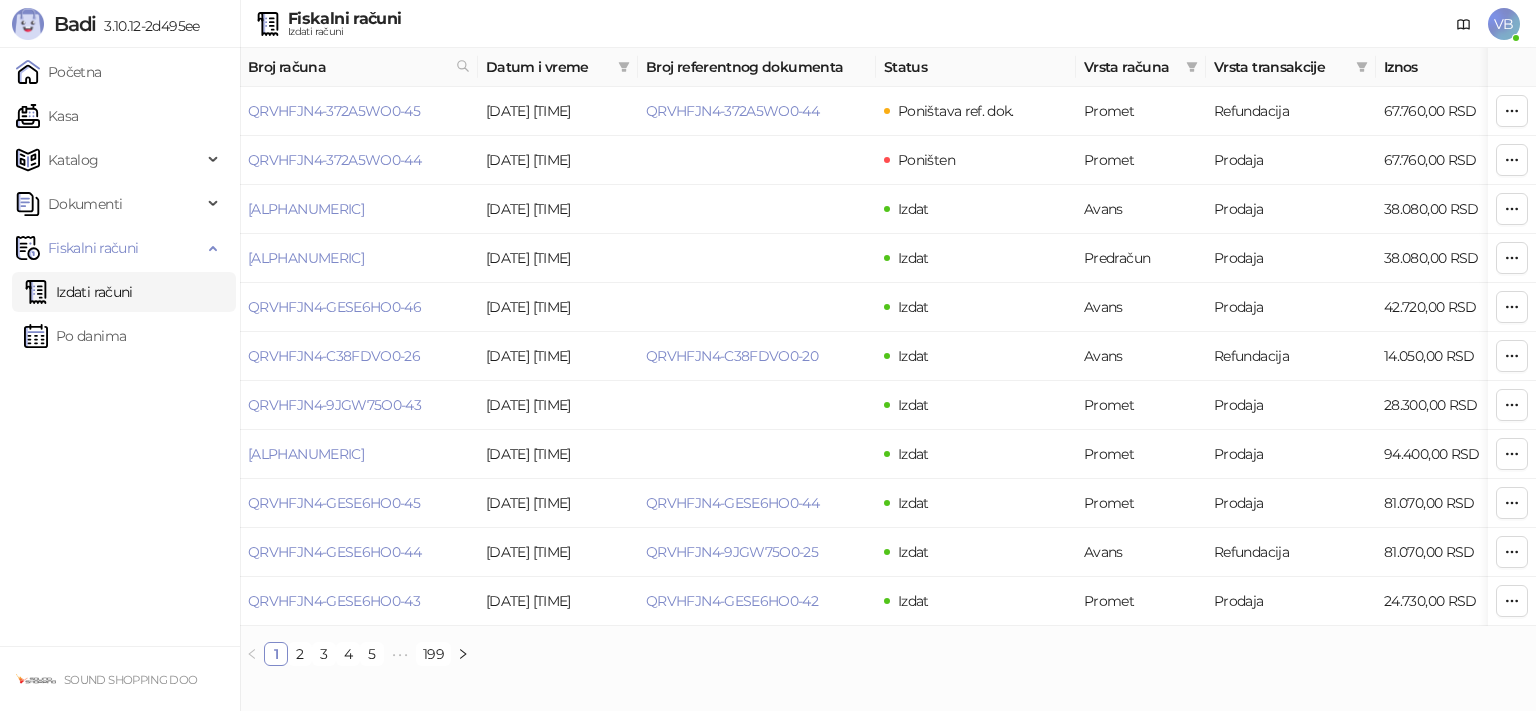 click on "Izdati računi" at bounding box center (78, 292) 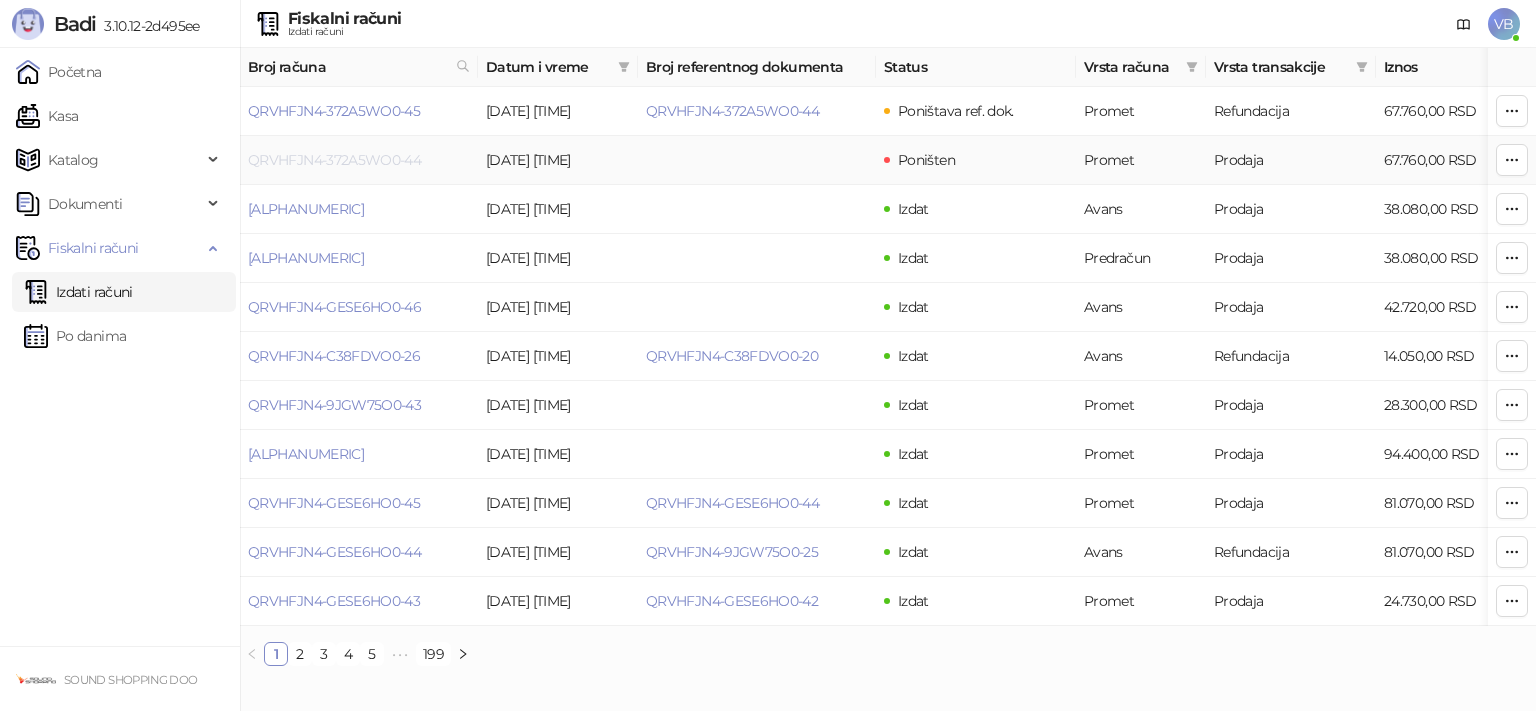 click on "QRVHFJN4-372A5WO0-44" at bounding box center (334, 160) 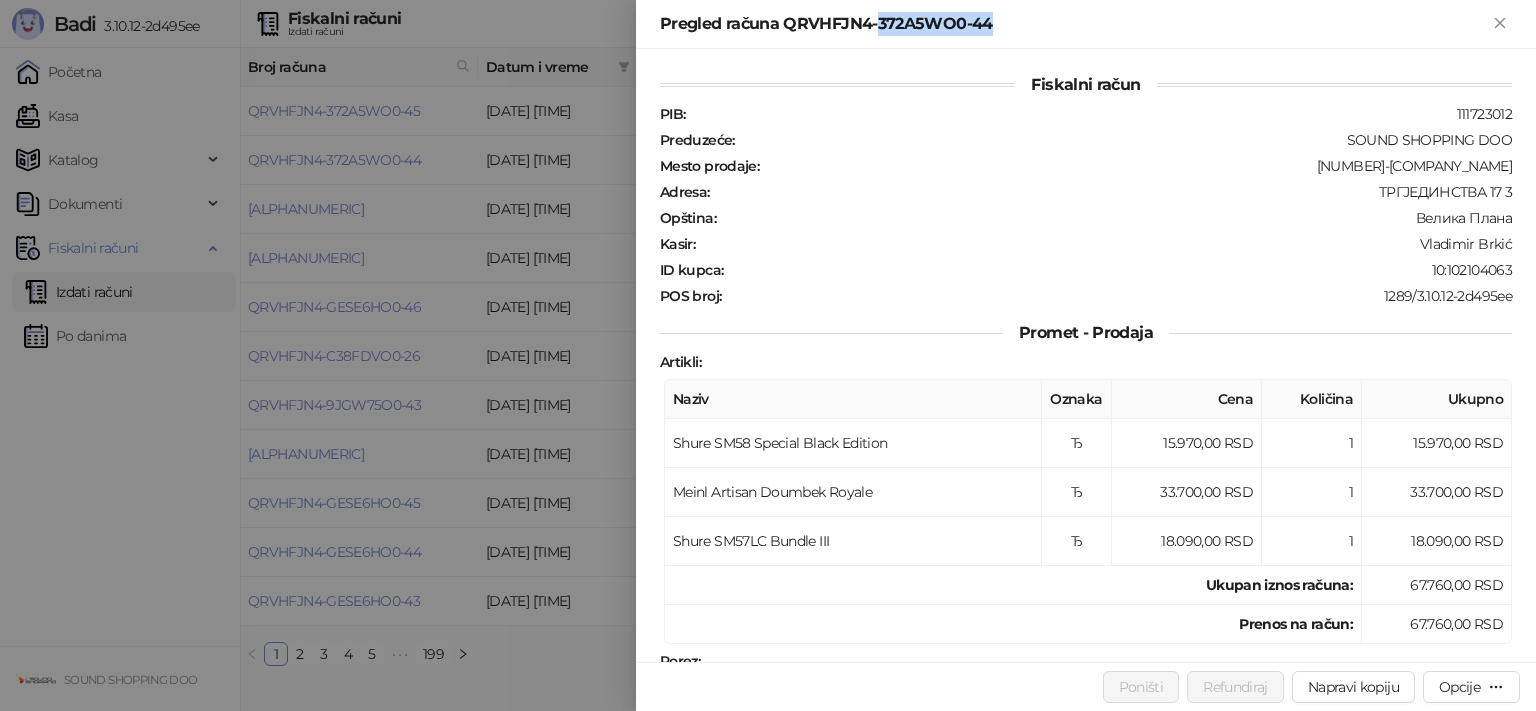 drag, startPoint x: 877, startPoint y: 25, endPoint x: 994, endPoint y: 34, distance: 117.34564 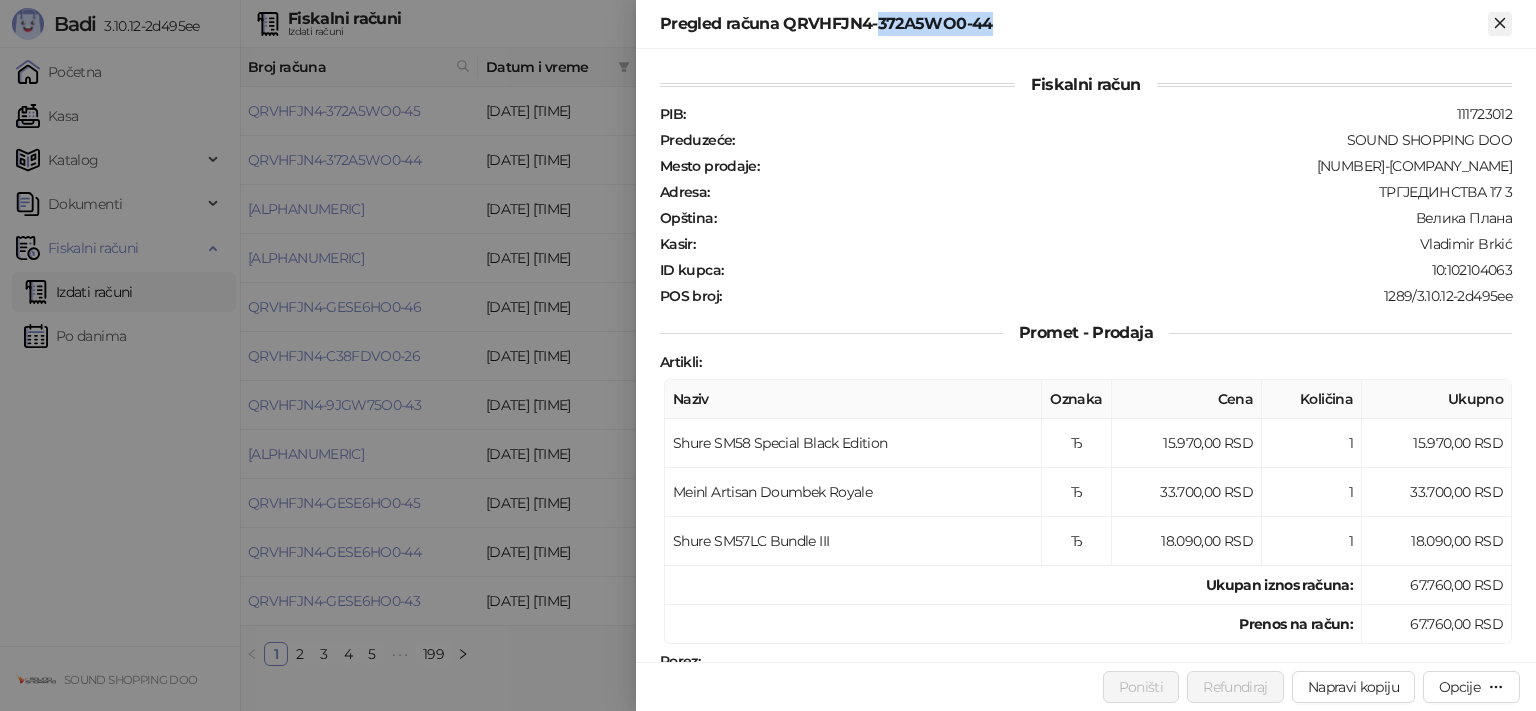 click 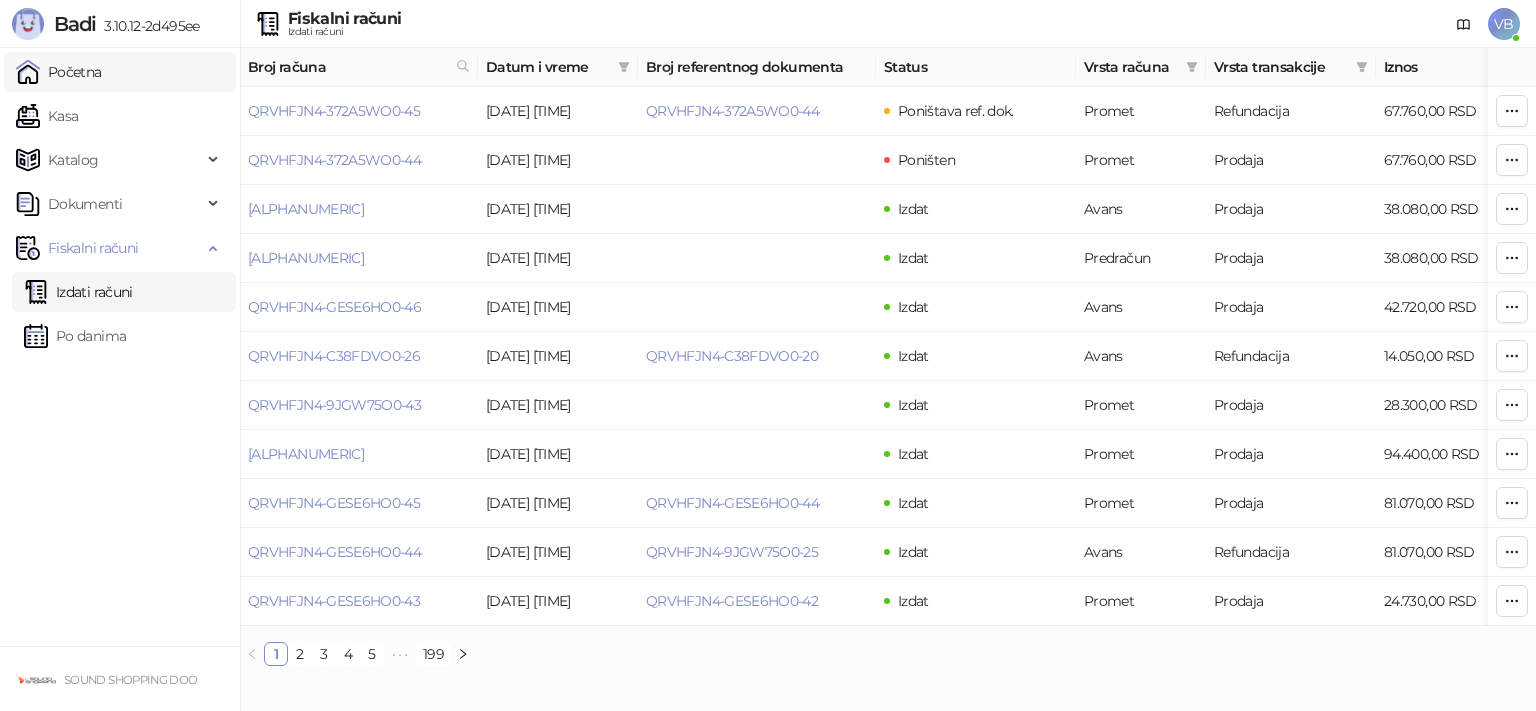 click on "Početna" at bounding box center (59, 72) 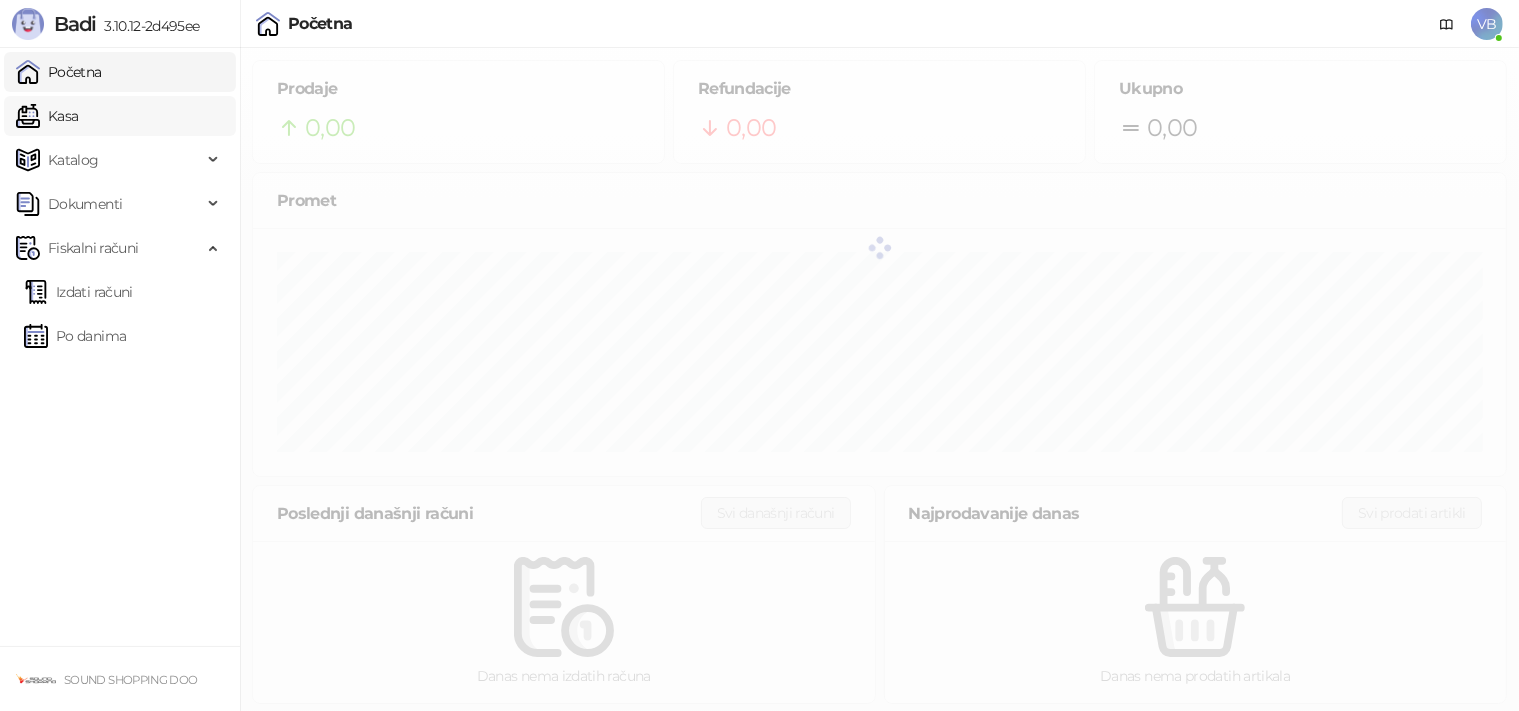 click on "Kasa" at bounding box center [47, 116] 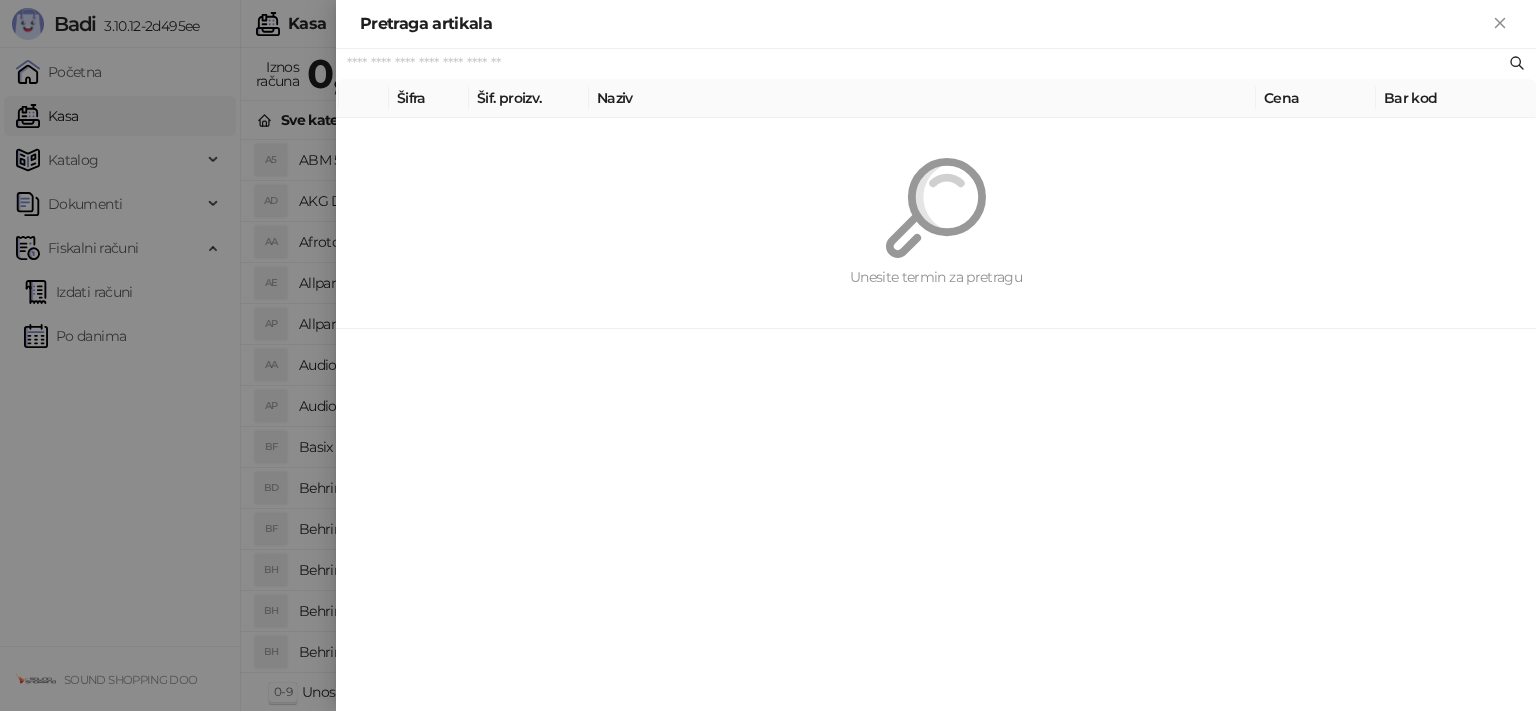 paste on "******" 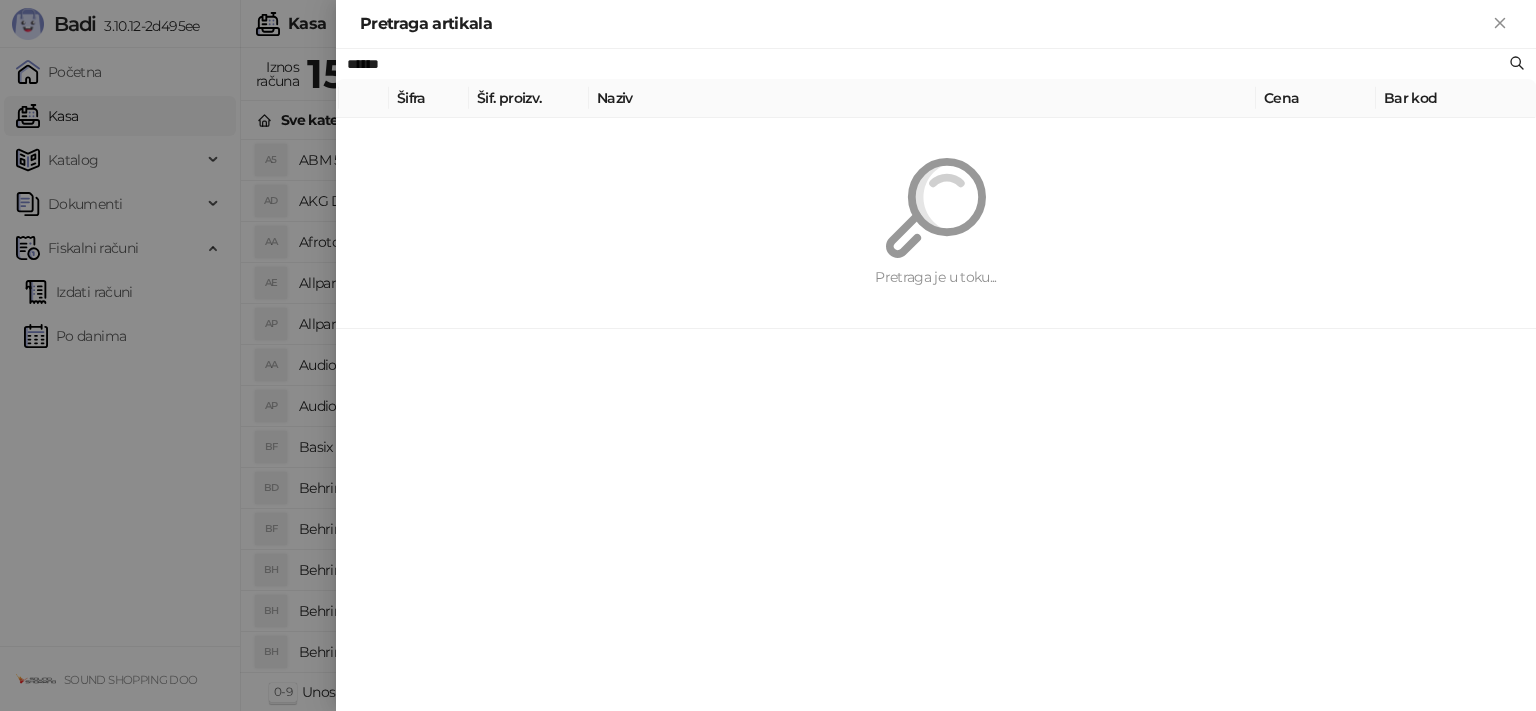 paste 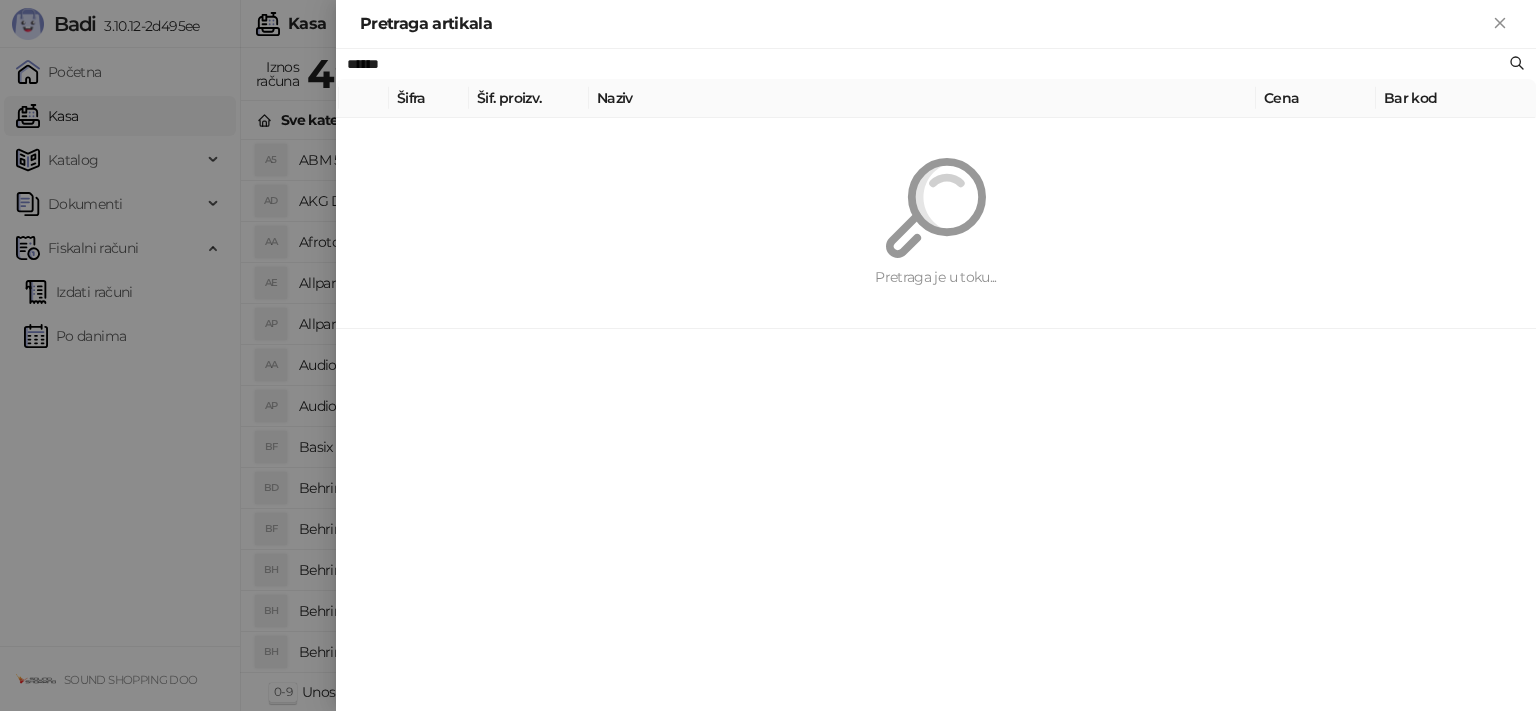 paste 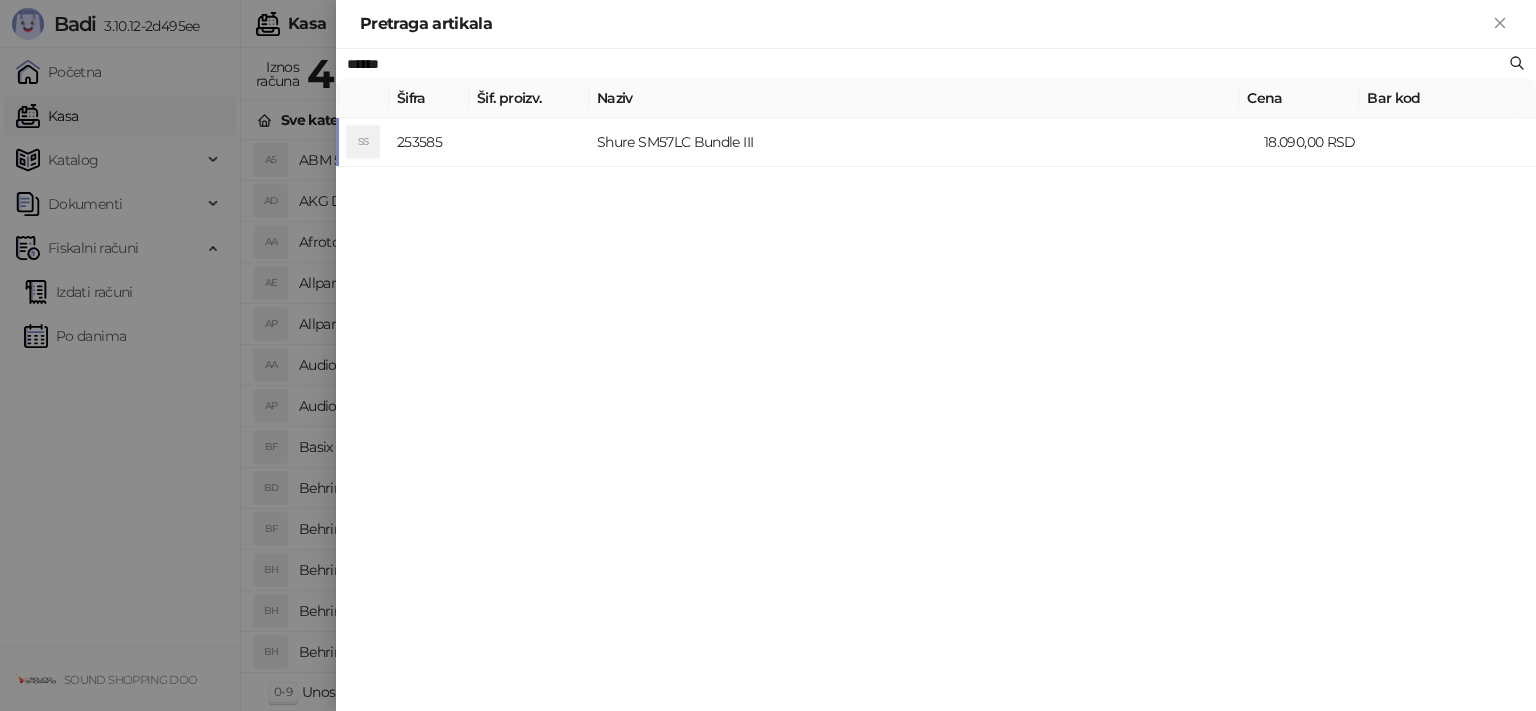 type on "******" 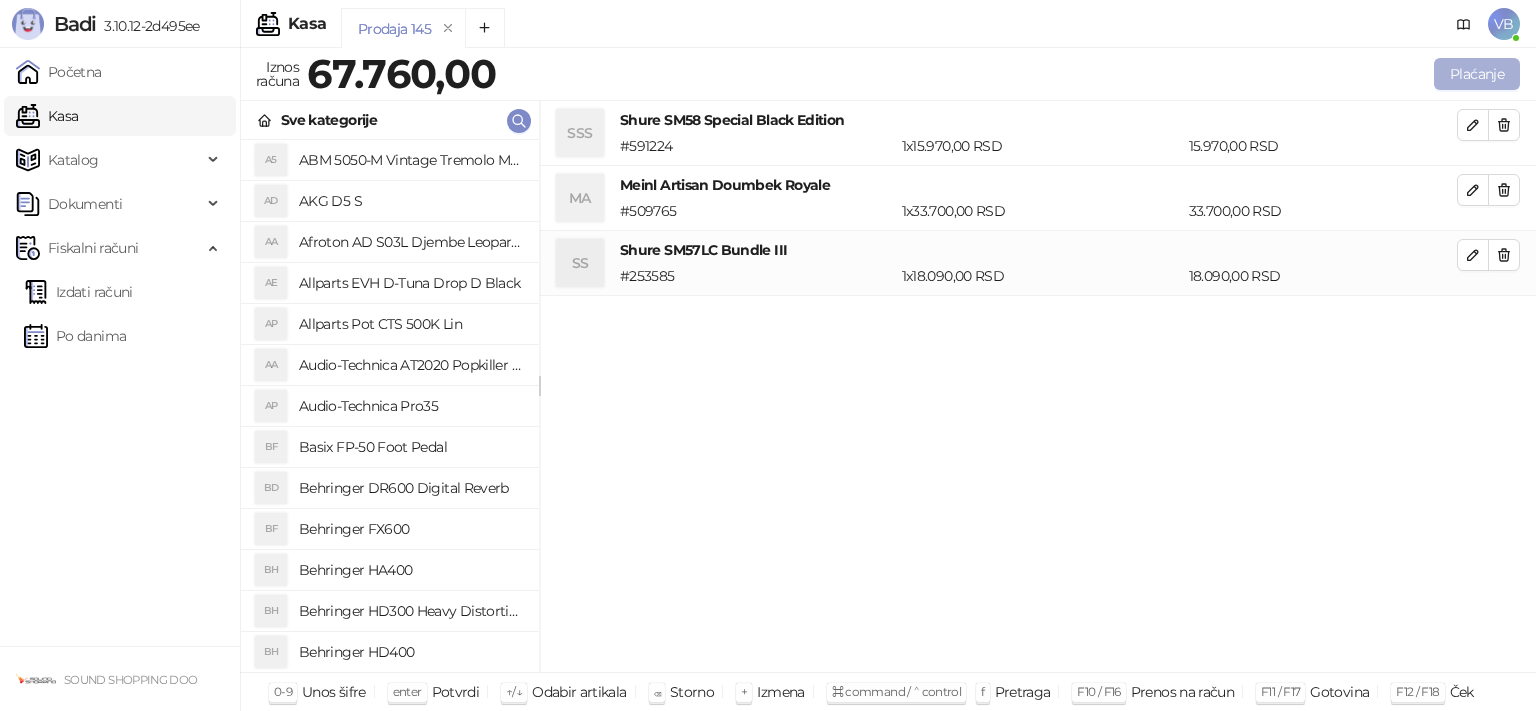 click on "Plaćanje" at bounding box center [1477, 74] 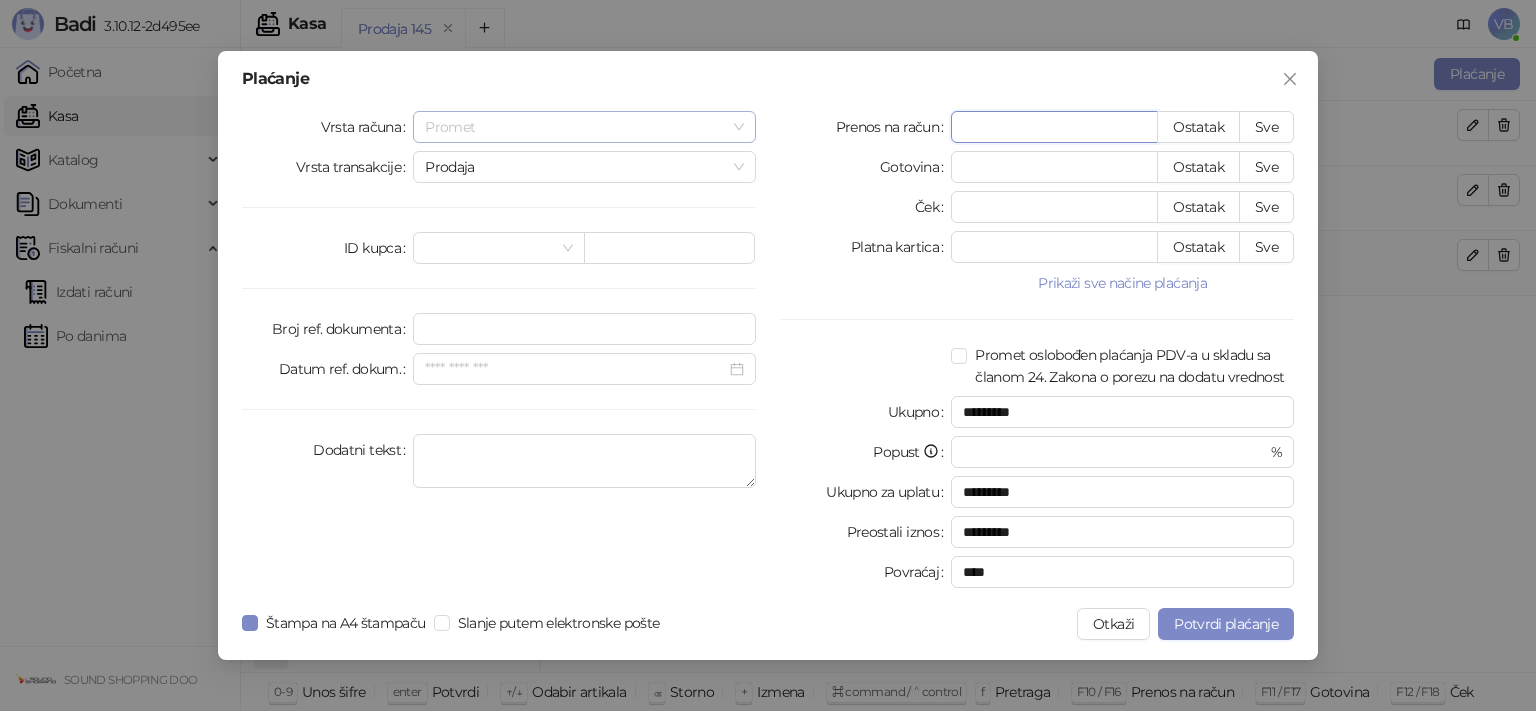 click on "Promet" at bounding box center (584, 127) 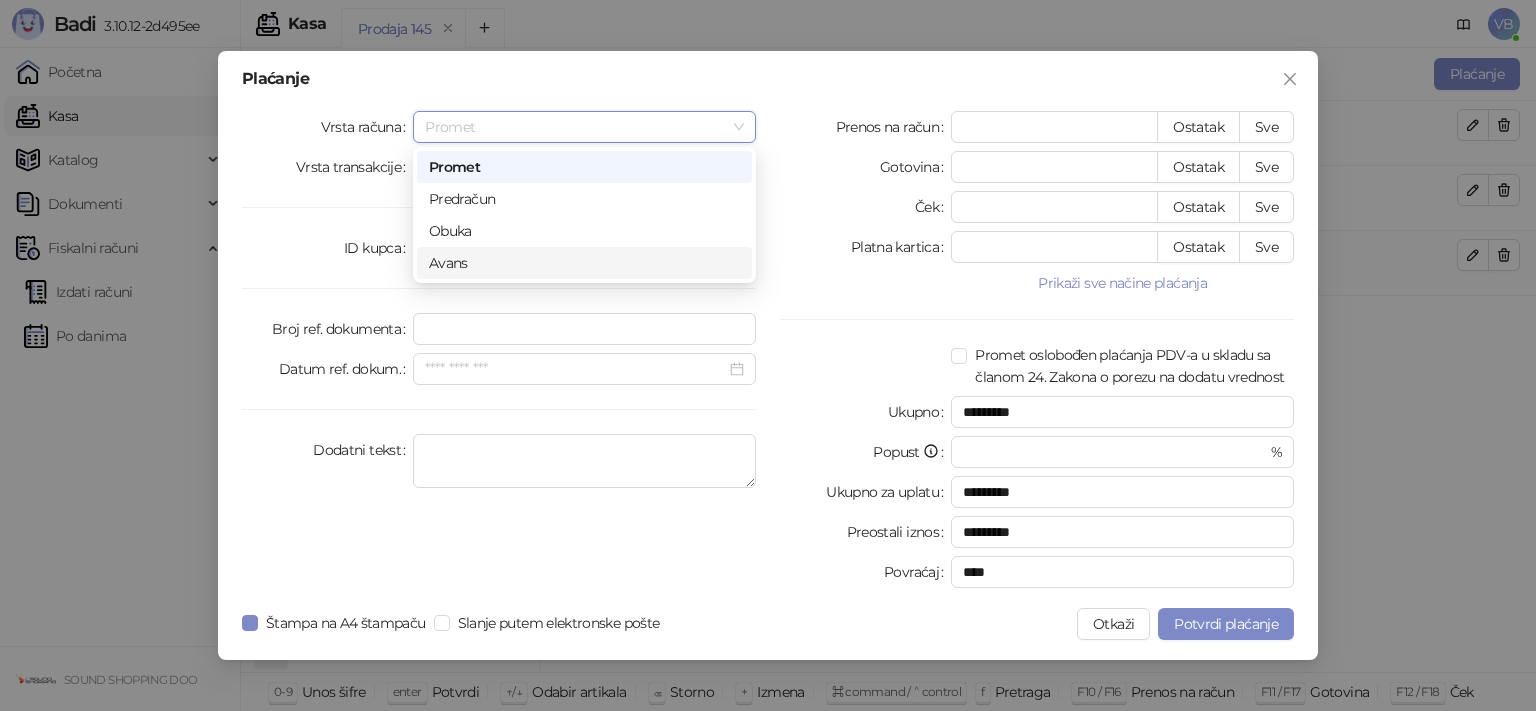 click on "Avans" at bounding box center [584, 263] 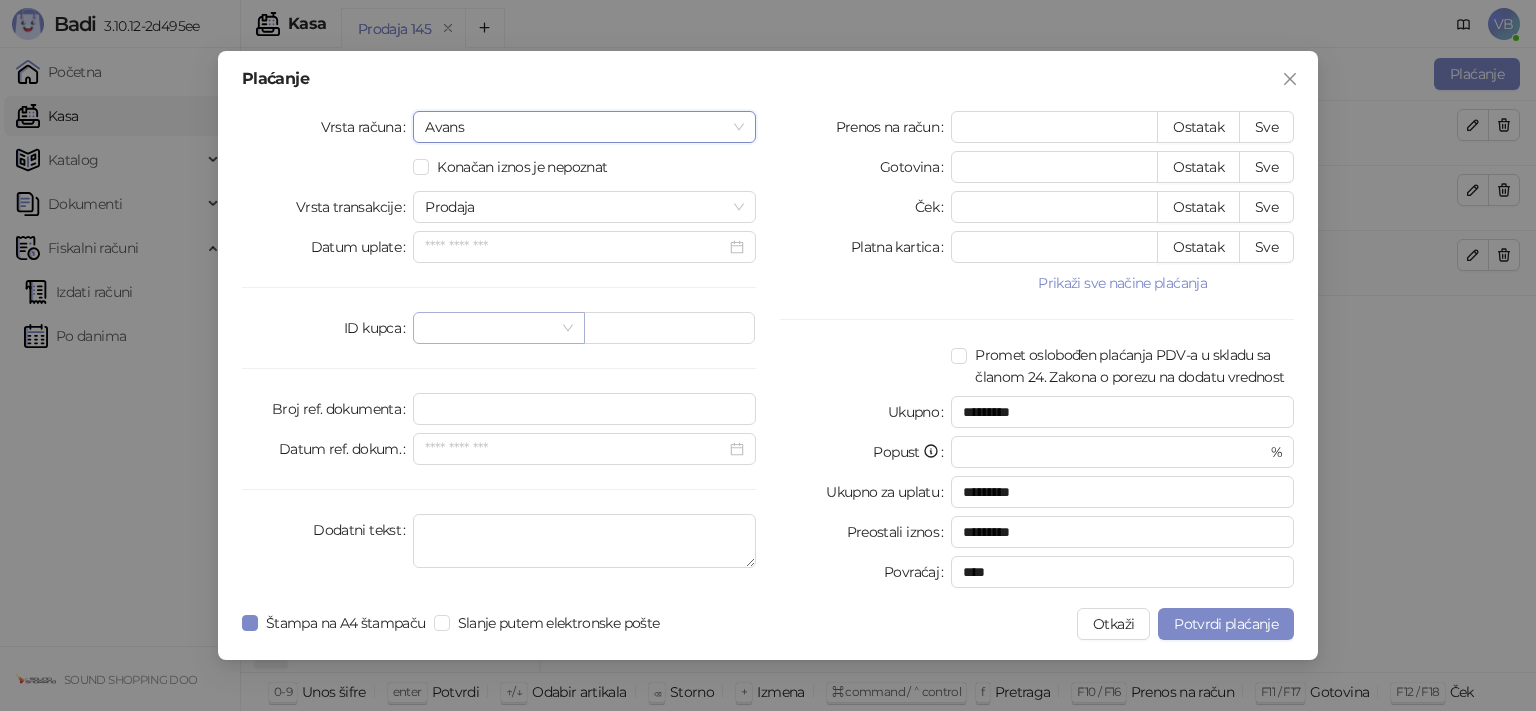 click at bounding box center (498, 328) 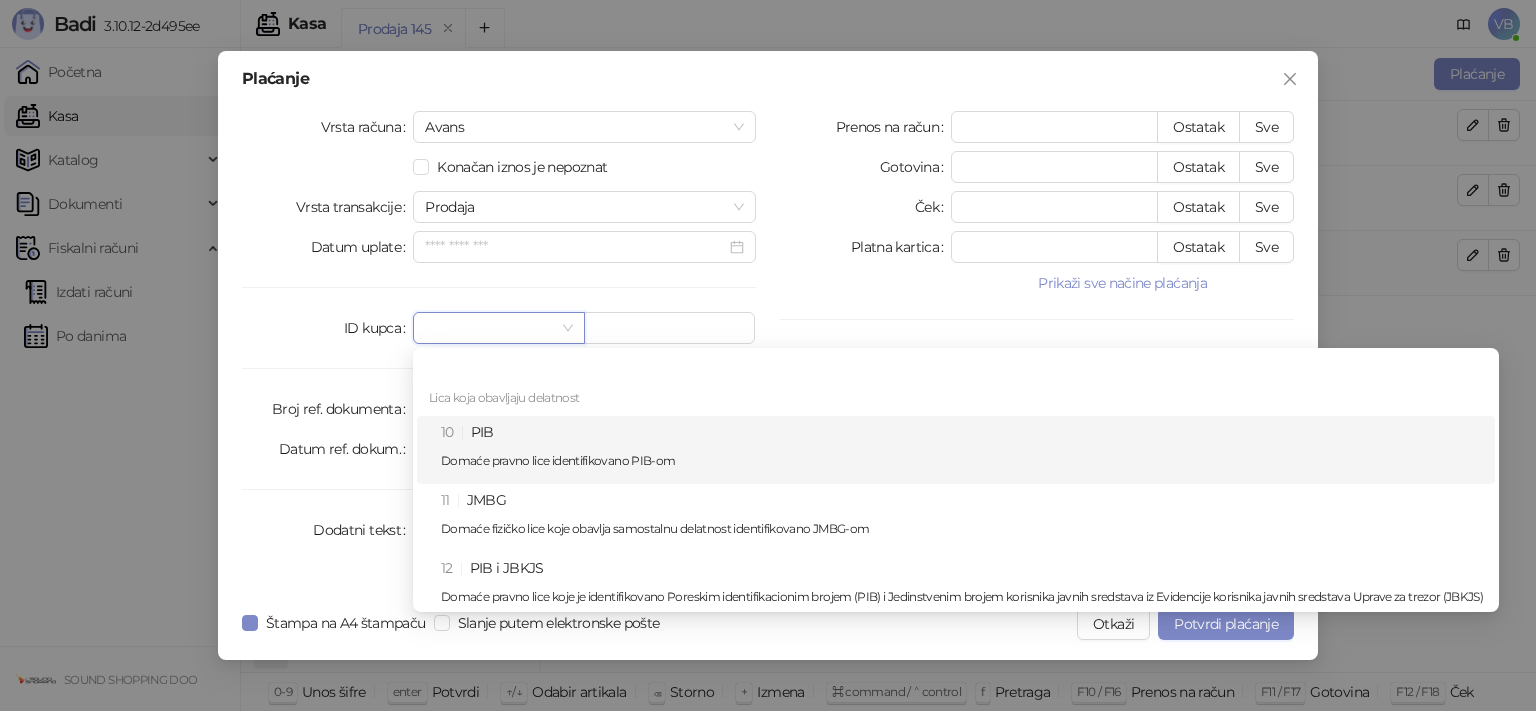 click on "10 PIB Domaće pravno lice identifikovano PIB-om" at bounding box center [962, 450] 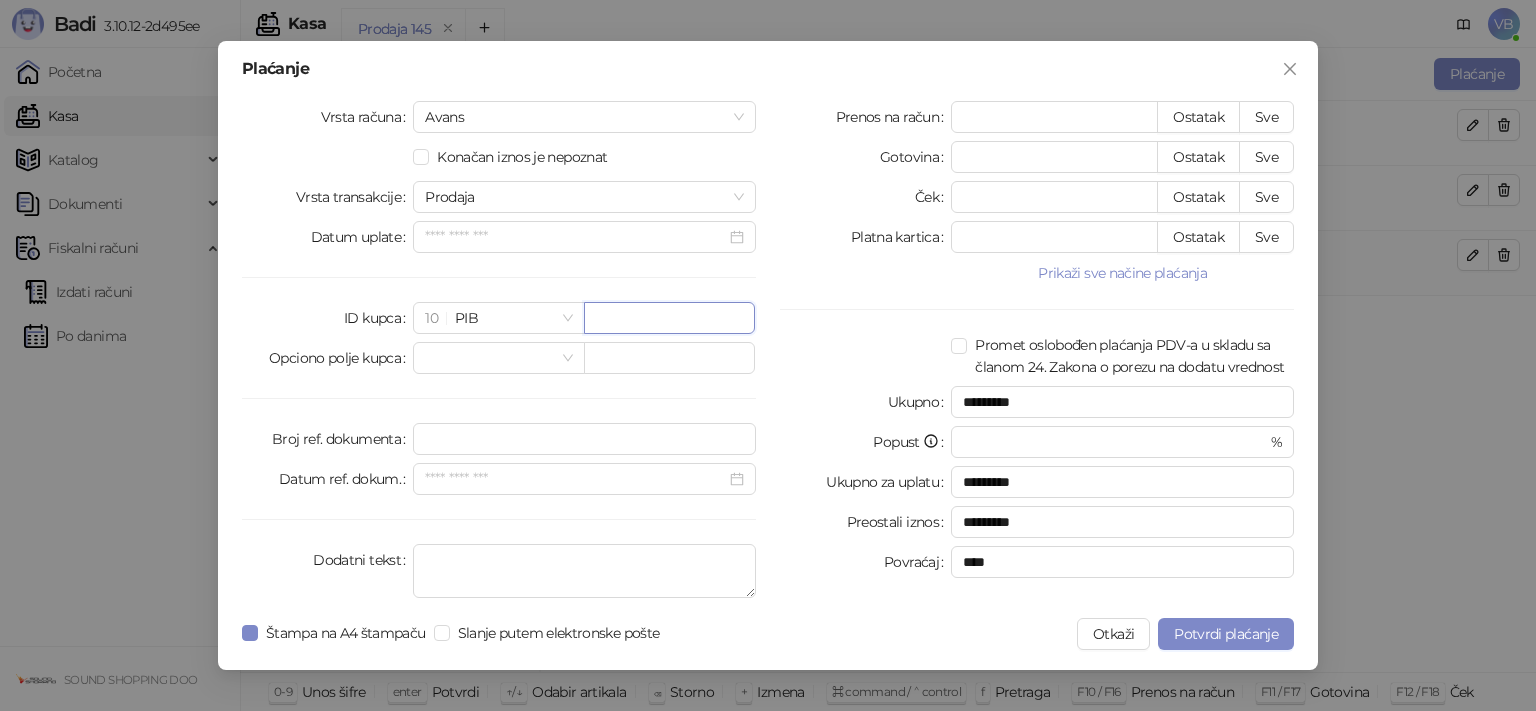 paste on "*********" 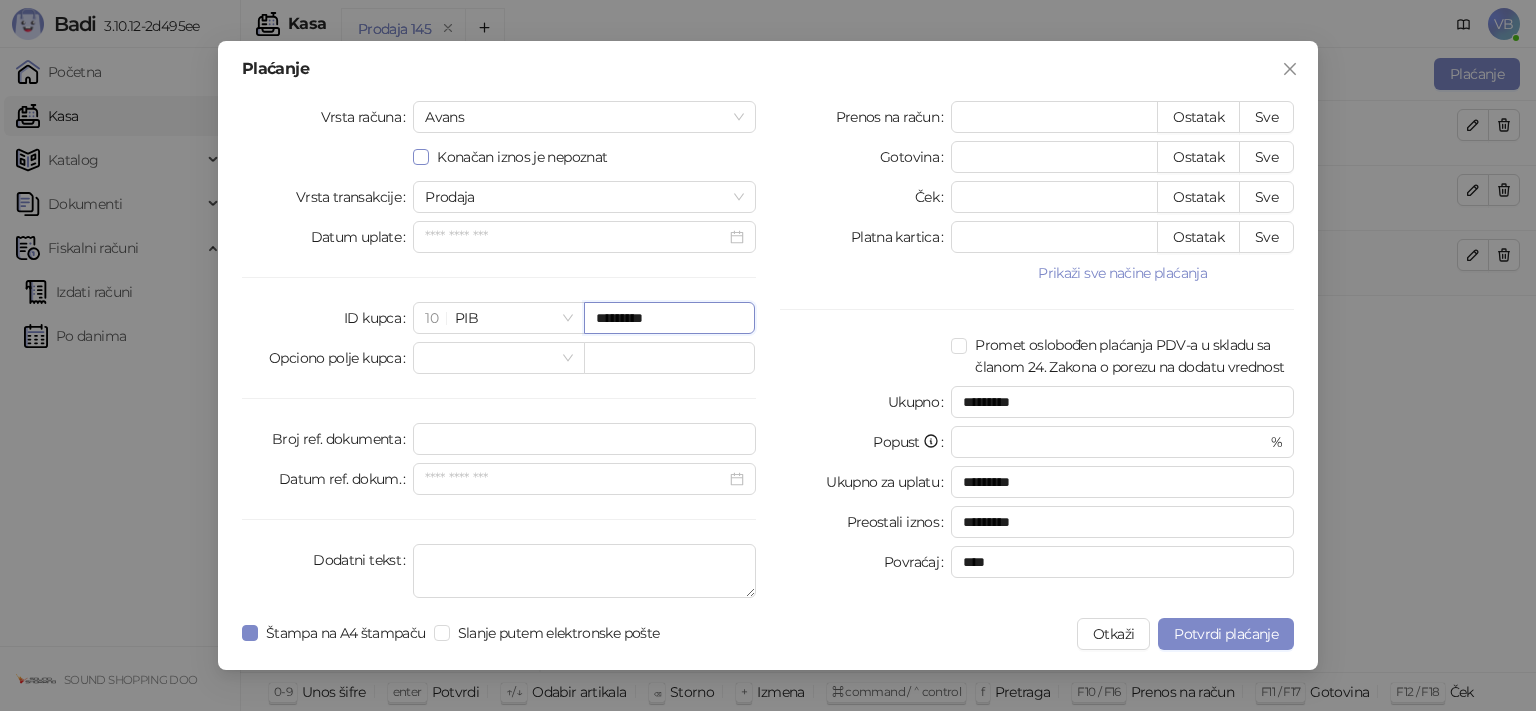 type on "*********" 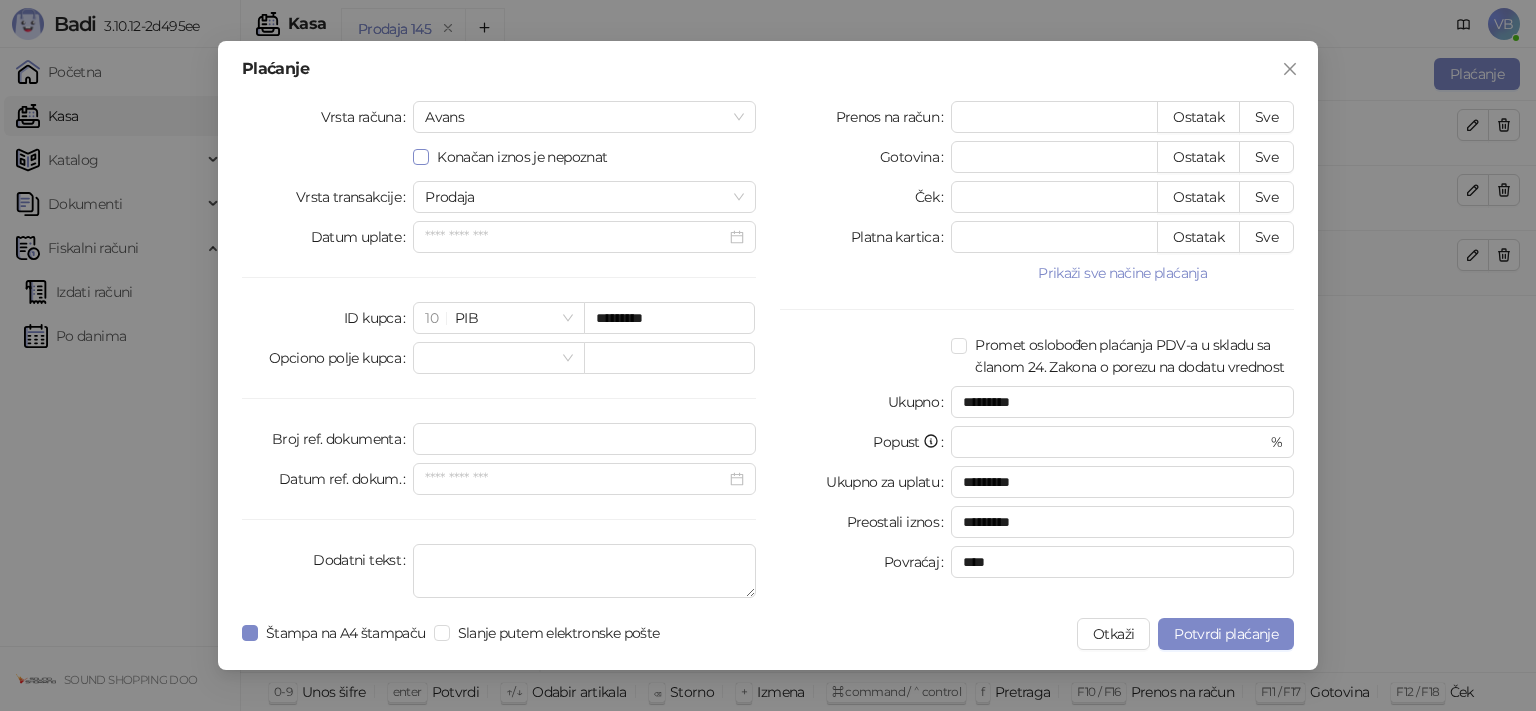 click on "Konačan iznos je nepoznat" at bounding box center (522, 157) 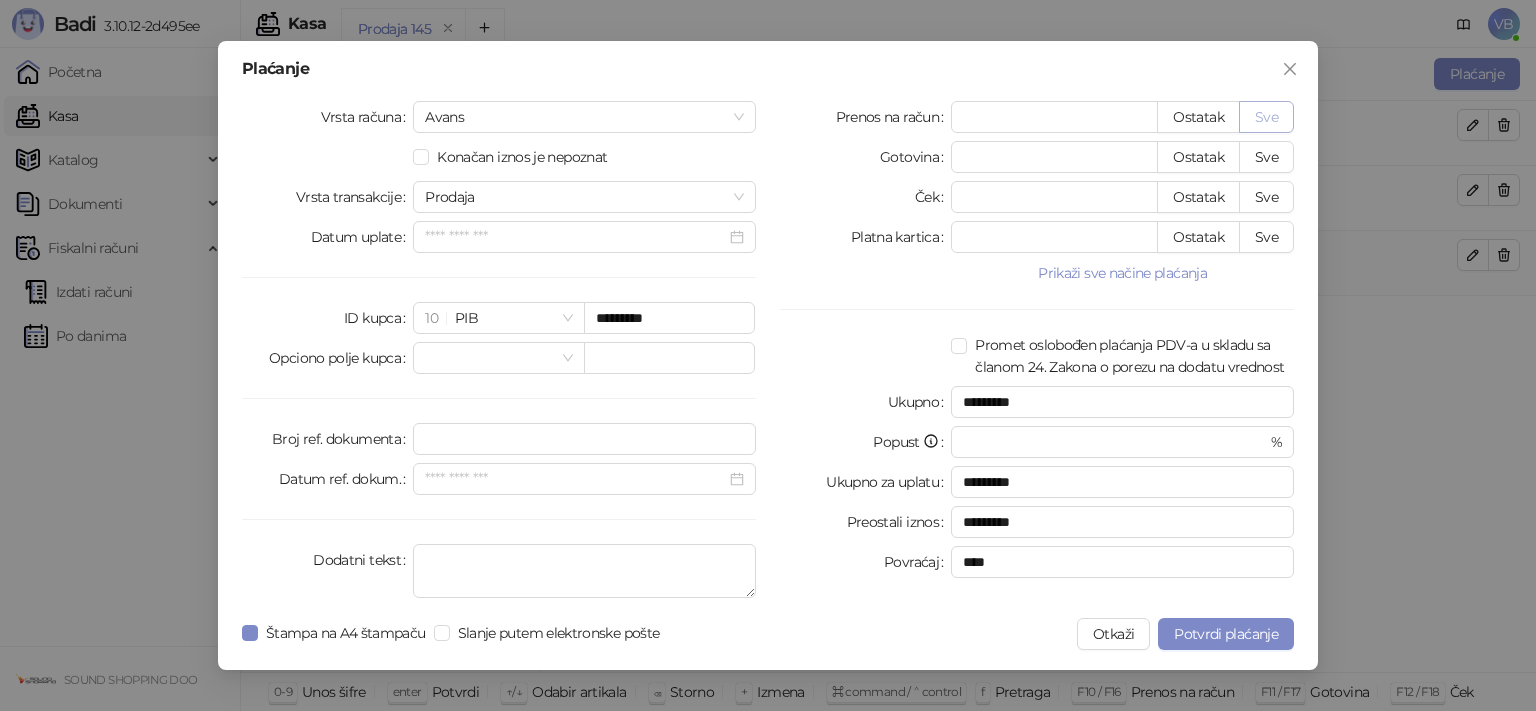 click on "Sve" at bounding box center (1266, 117) 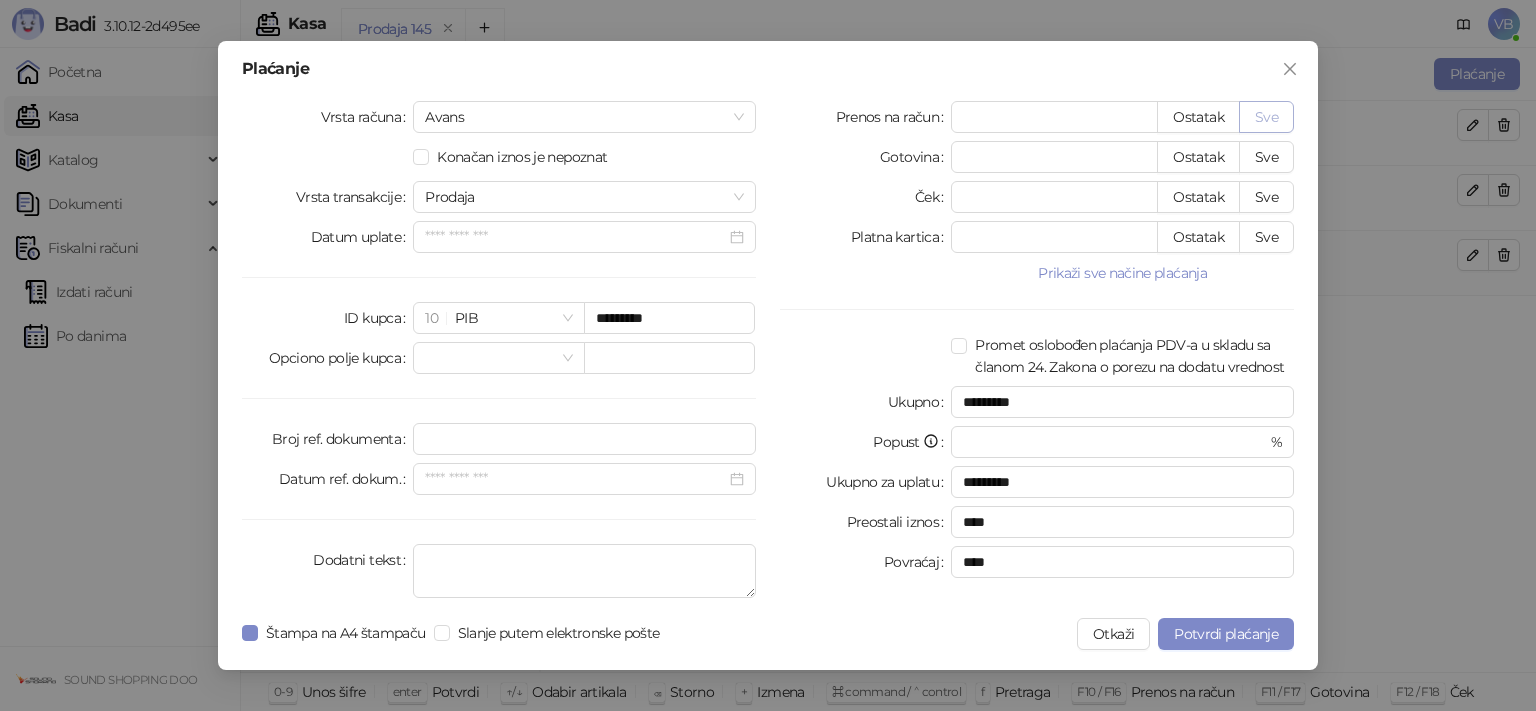 click on "Sve" at bounding box center (1266, 117) 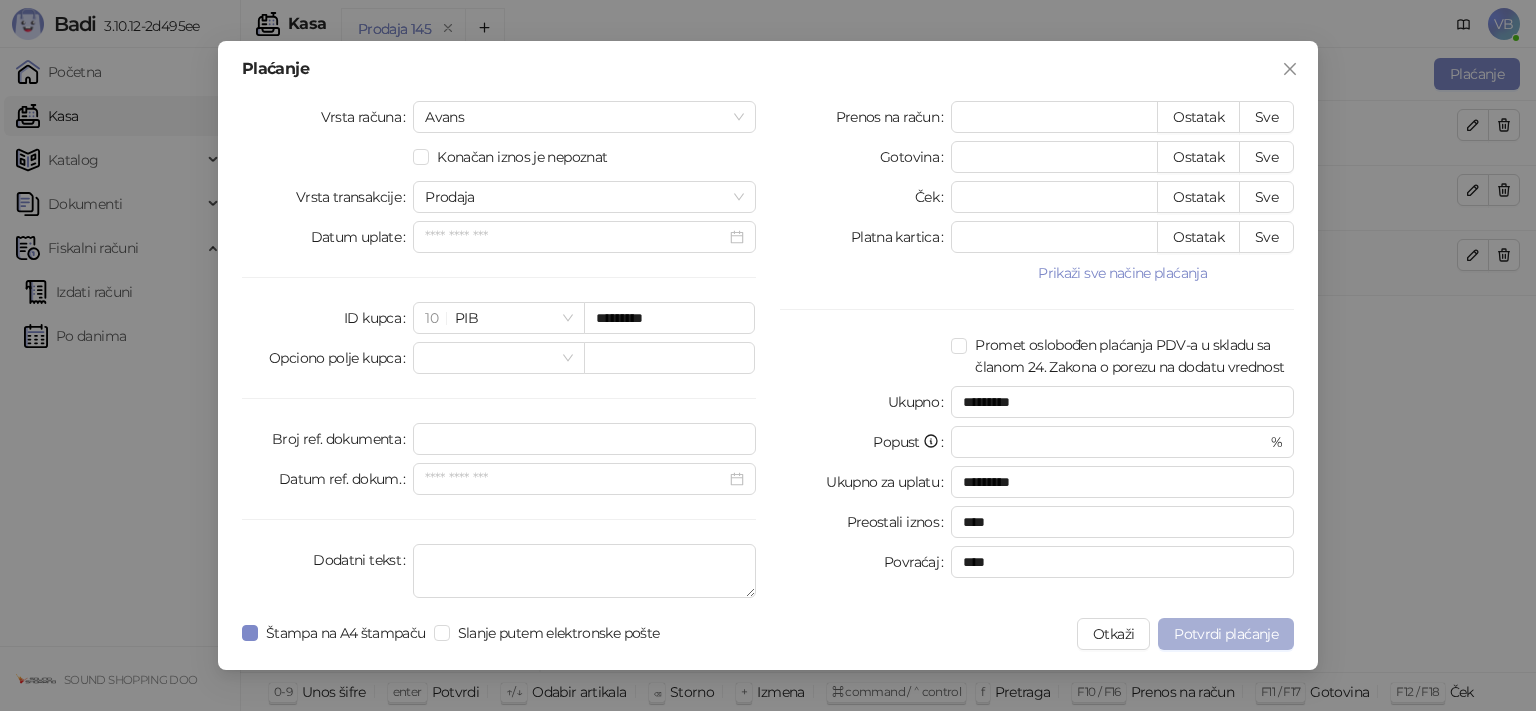 click on "Potvrdi plaćanje" at bounding box center [1226, 634] 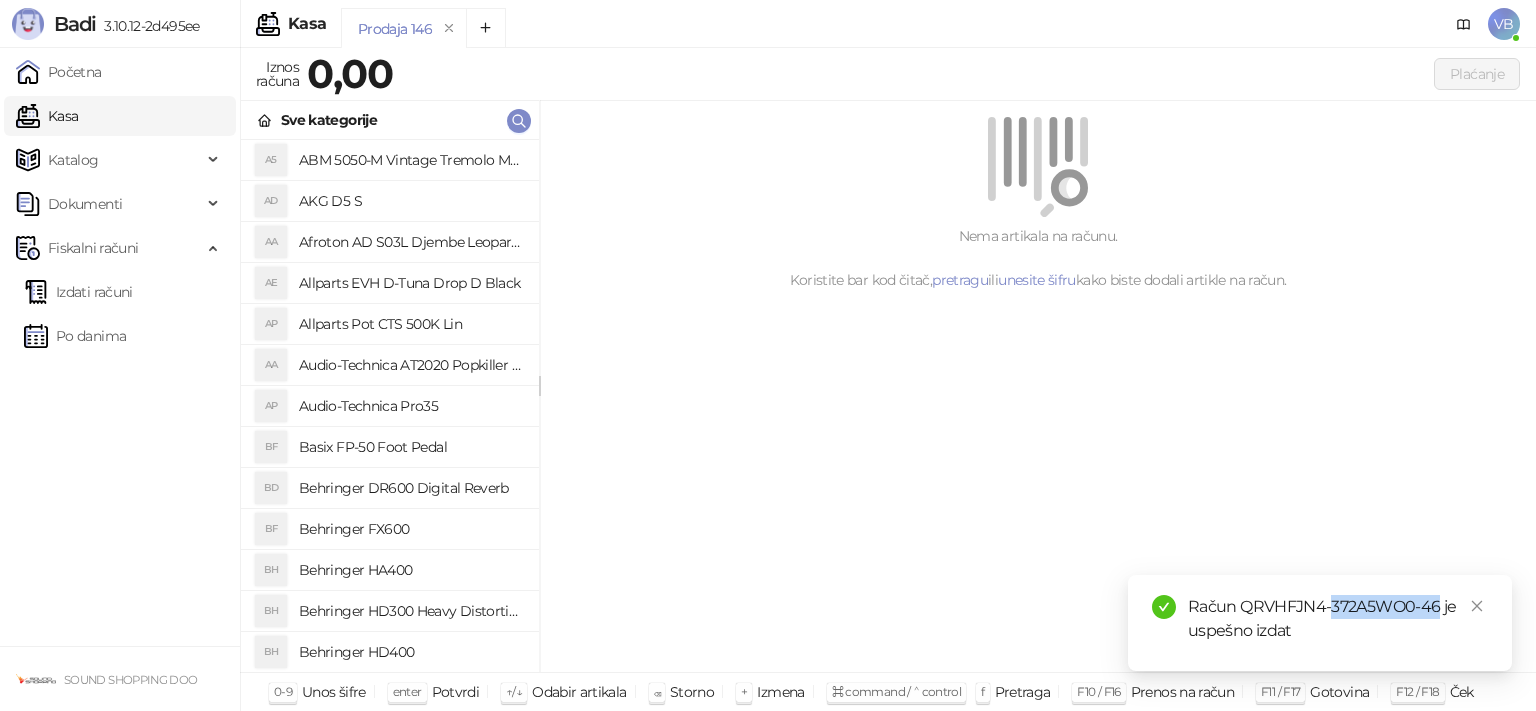 drag, startPoint x: 1343, startPoint y: 609, endPoint x: 1436, endPoint y: 612, distance: 93.04838 